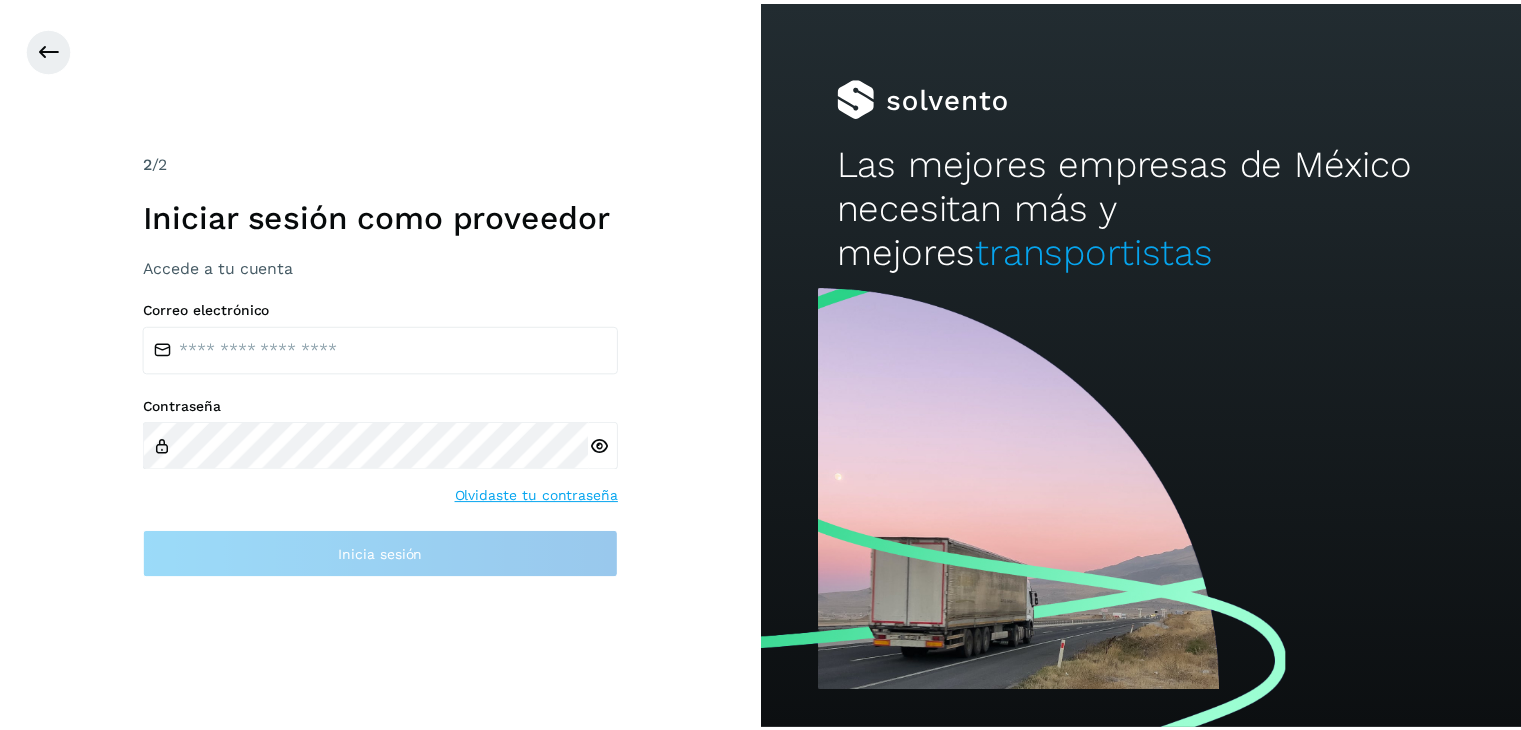 scroll, scrollTop: 0, scrollLeft: 0, axis: both 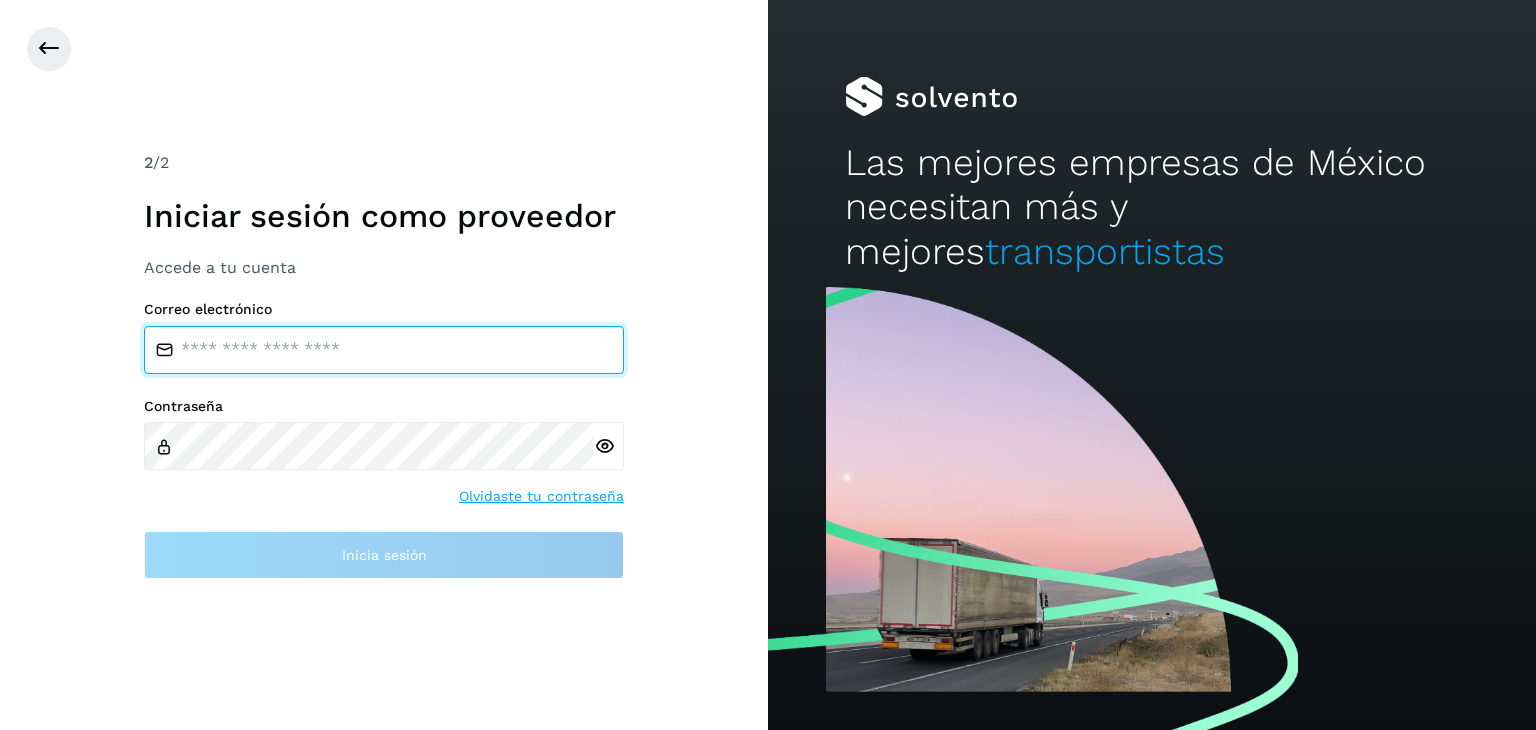 type on "**********" 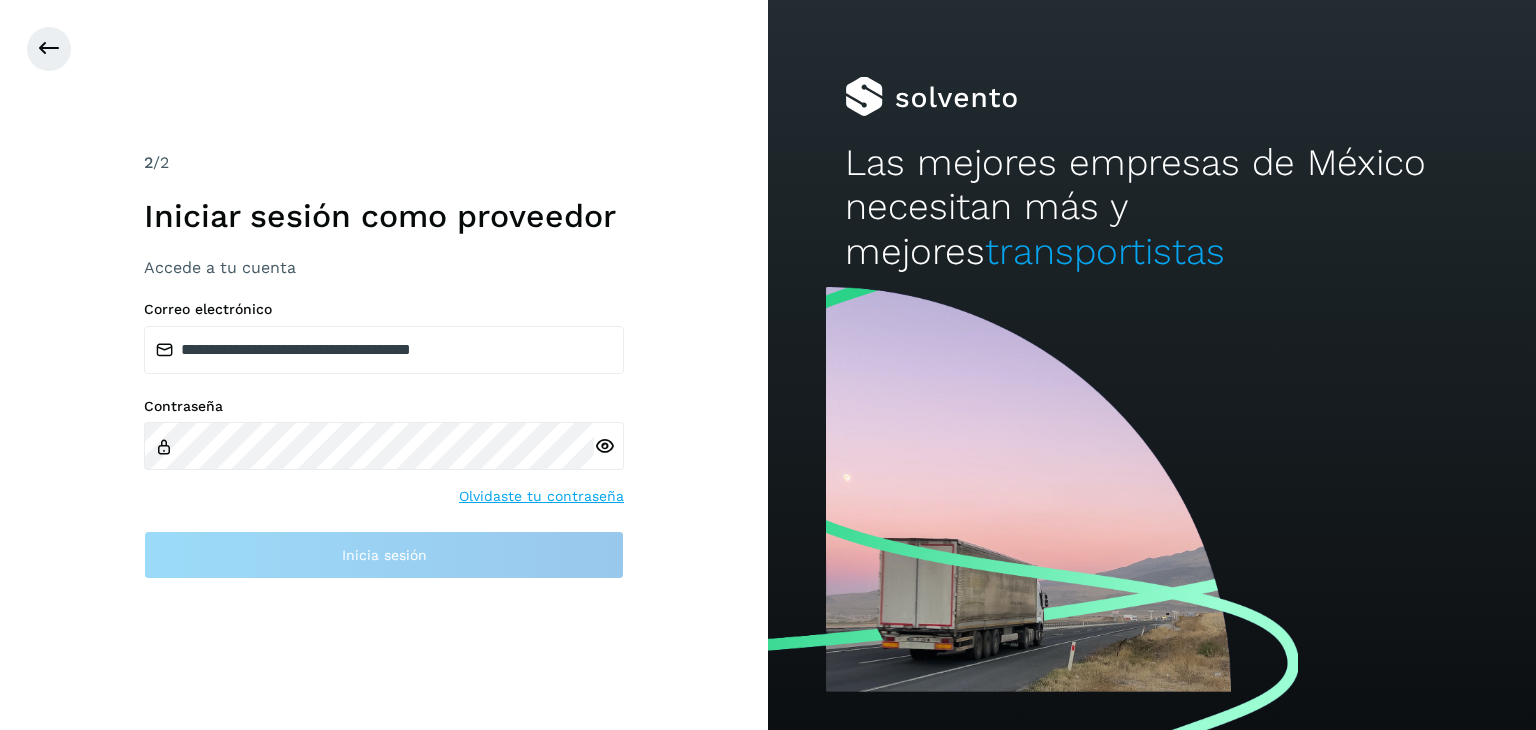 click at bounding box center [604, 446] 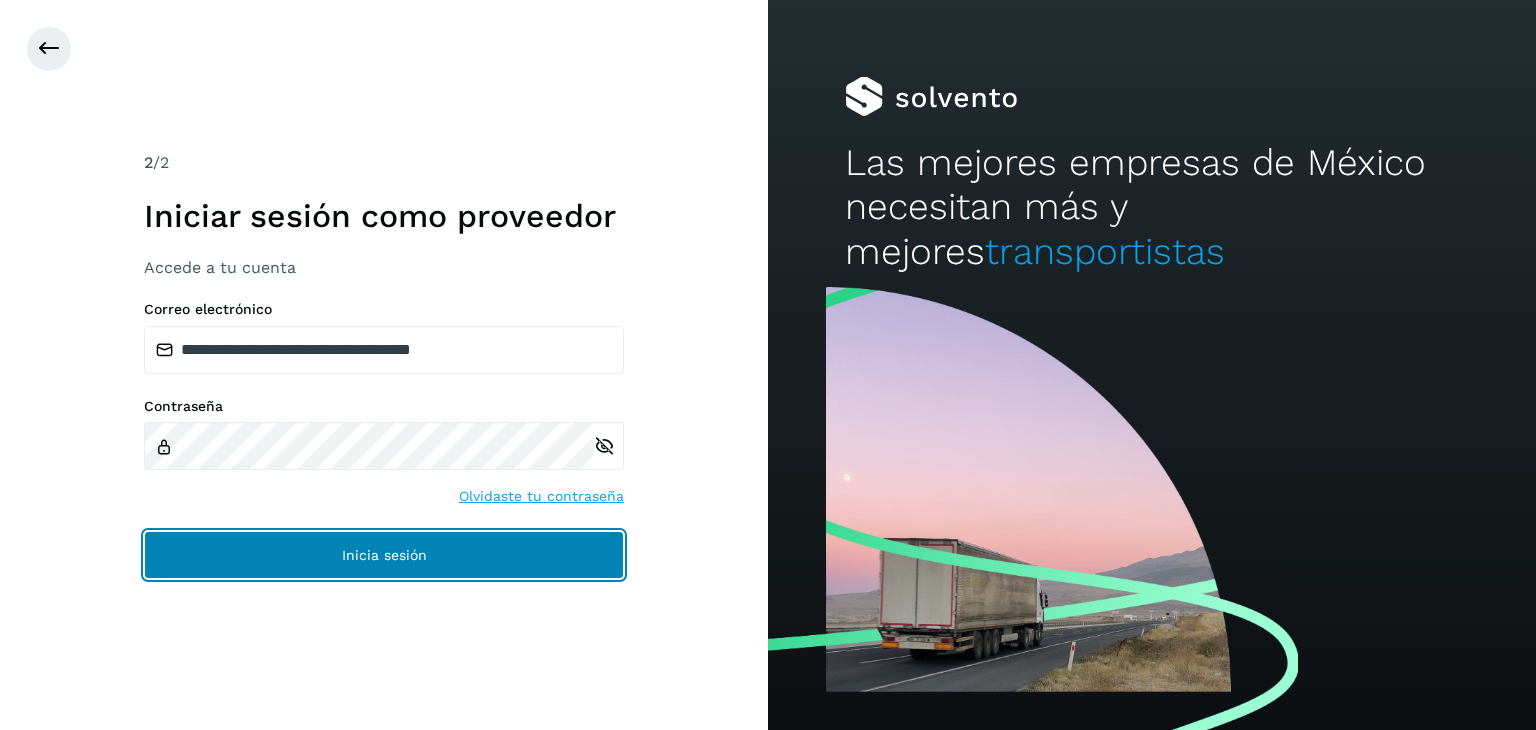 click on "Inicia sesión" 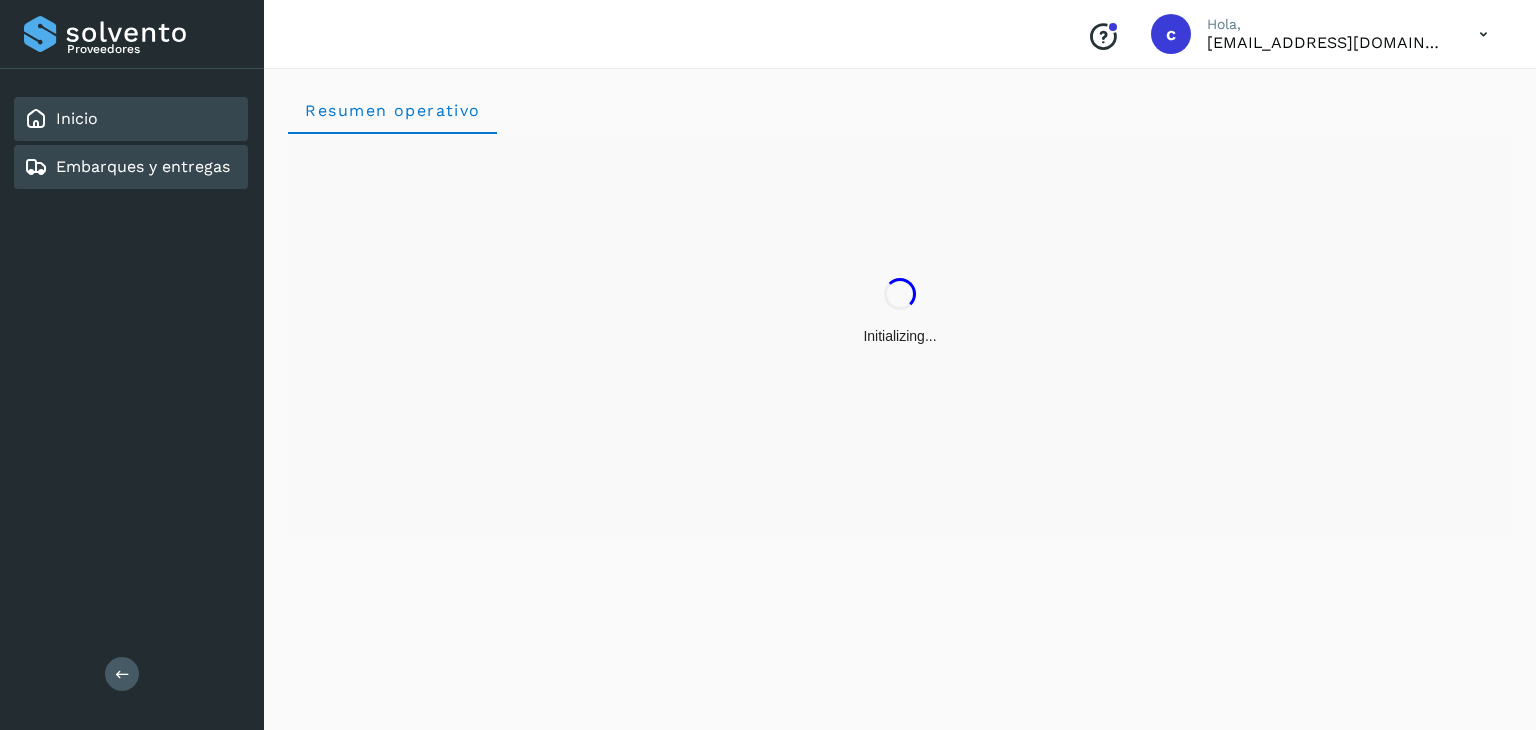 click on "Embarques y entregas" at bounding box center (143, 166) 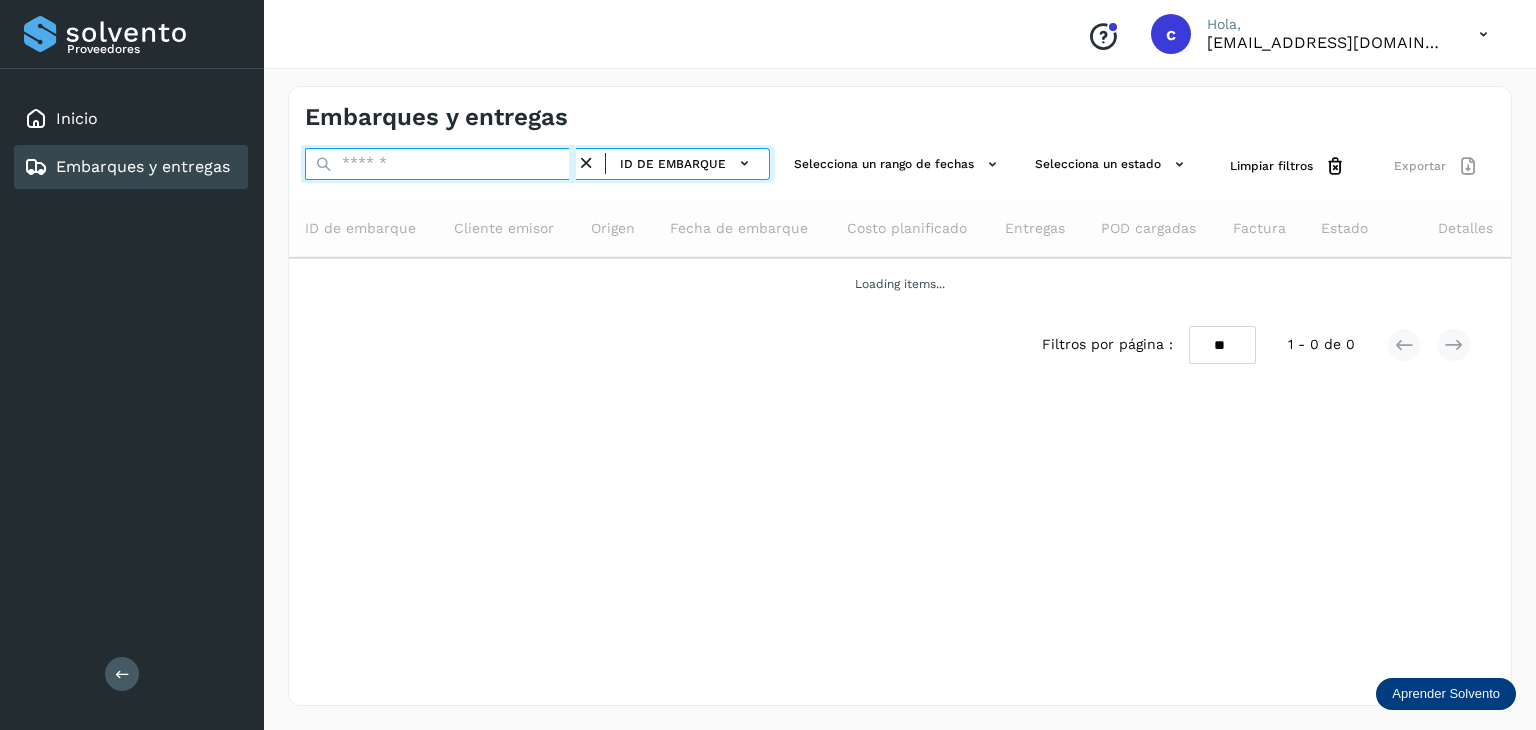 click at bounding box center [440, 164] 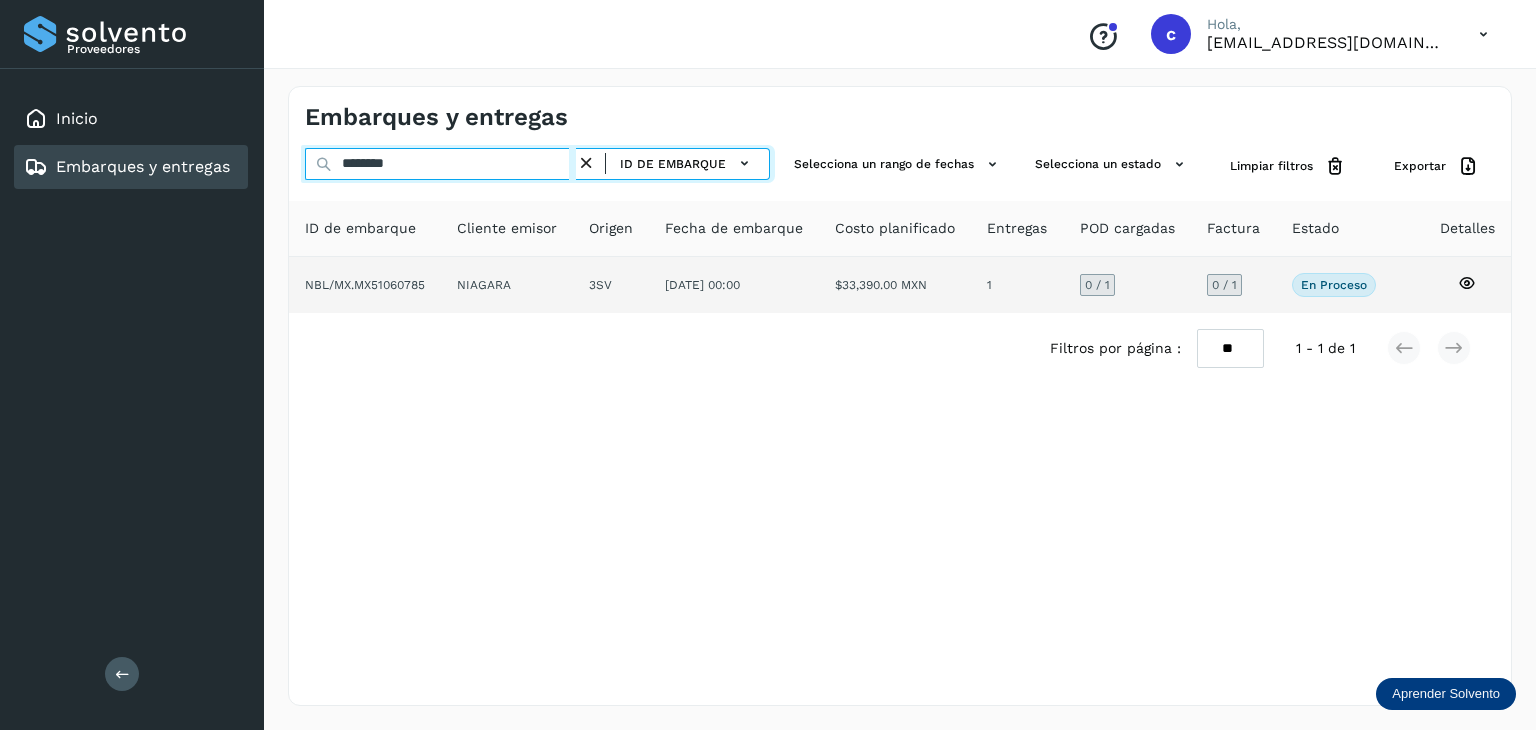 type on "********" 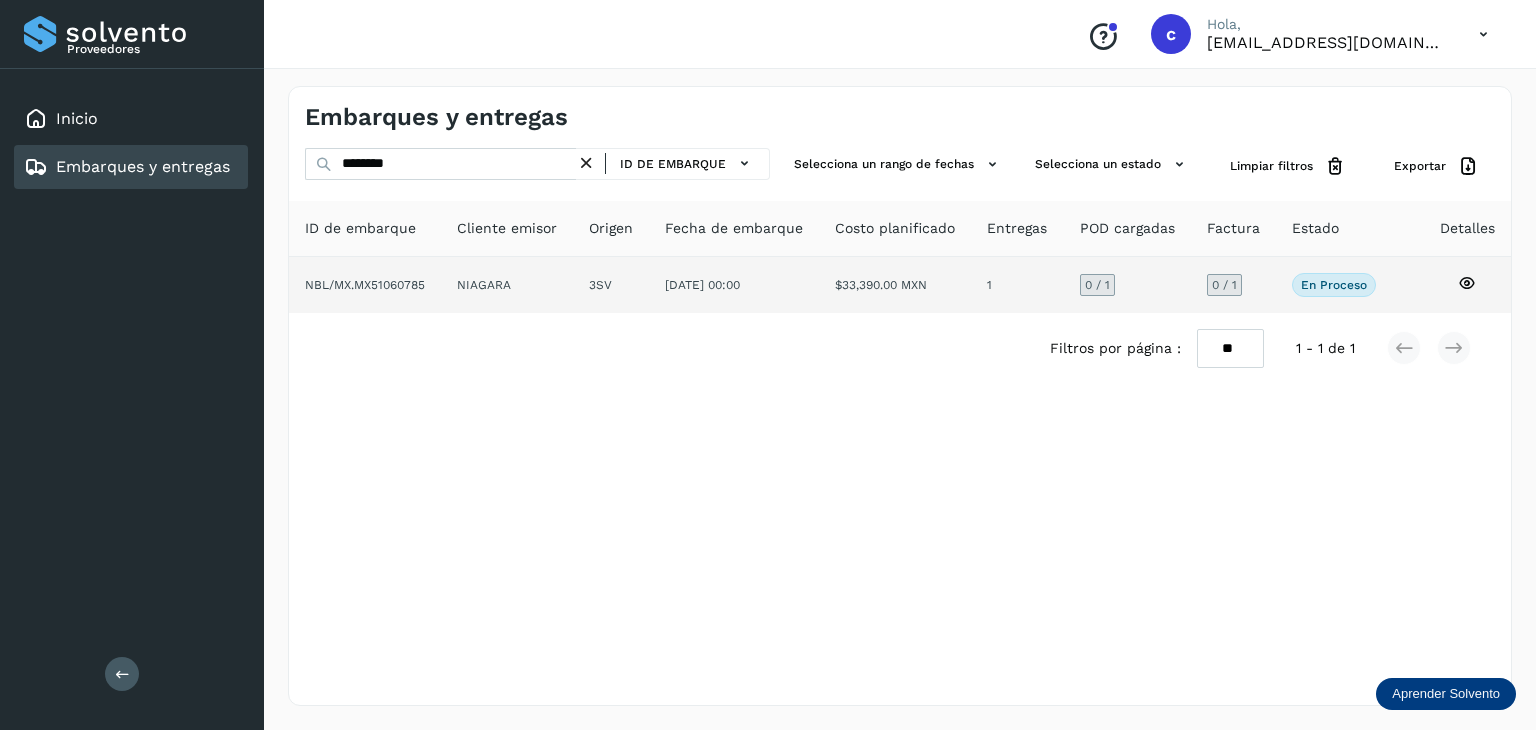 click 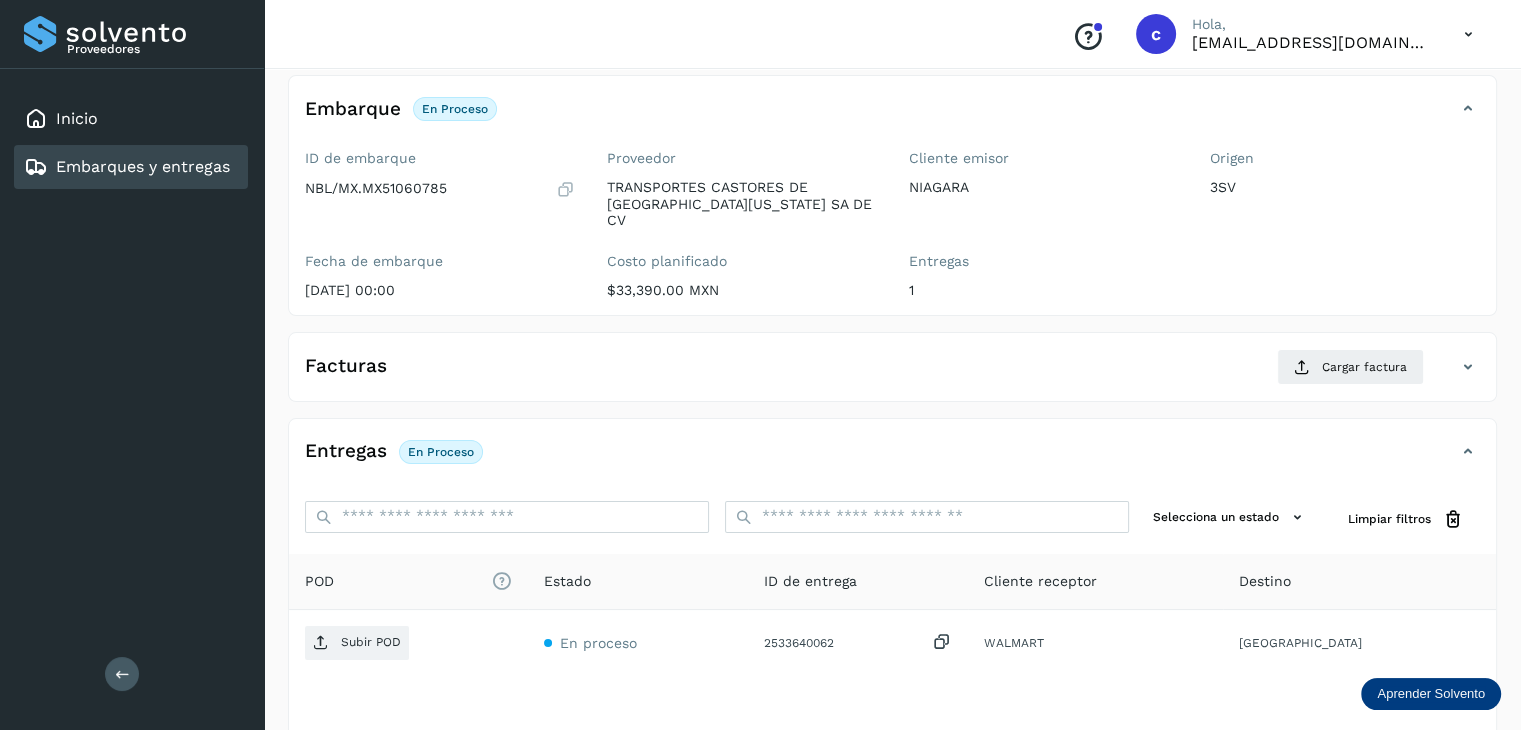 scroll, scrollTop: 0, scrollLeft: 0, axis: both 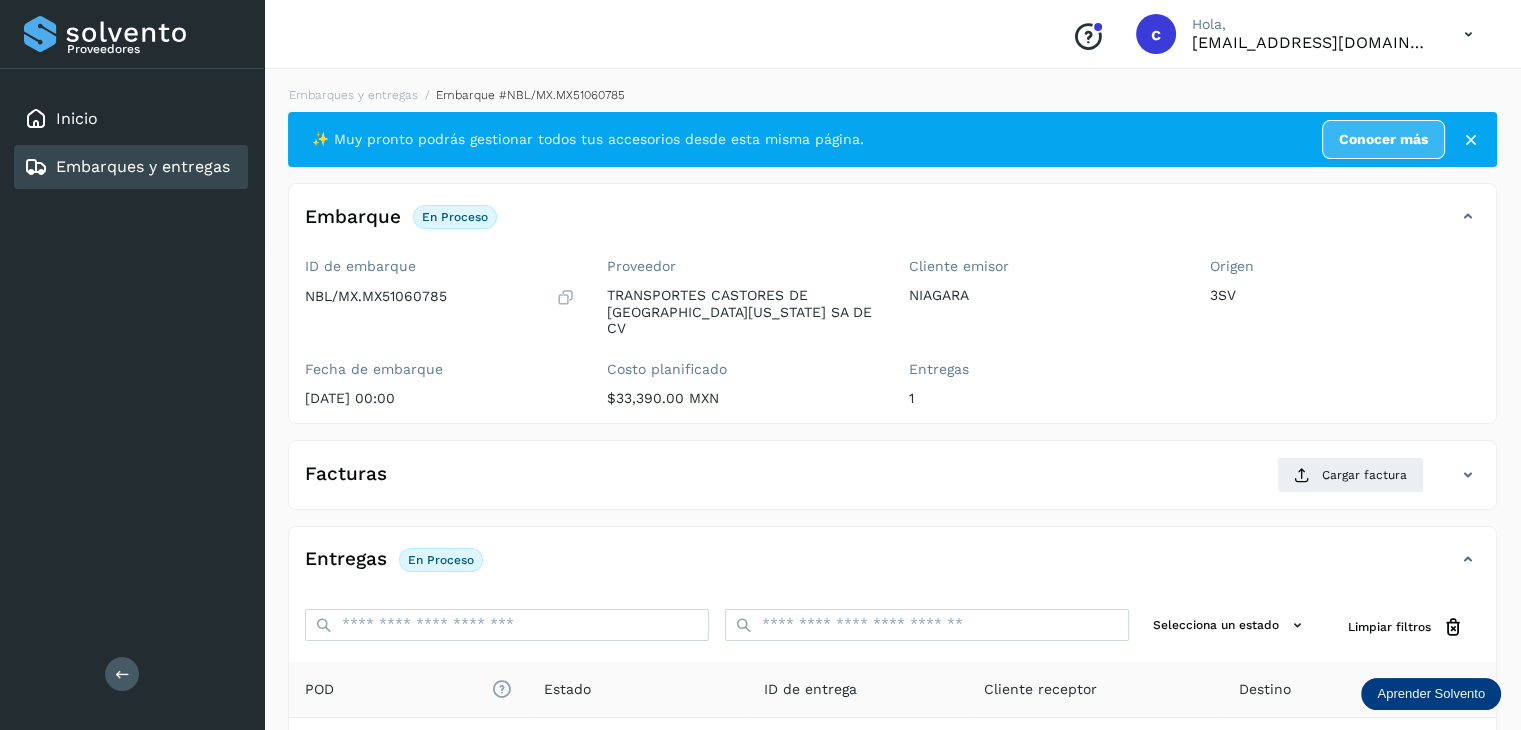 click on "Facturas Cargar factura" 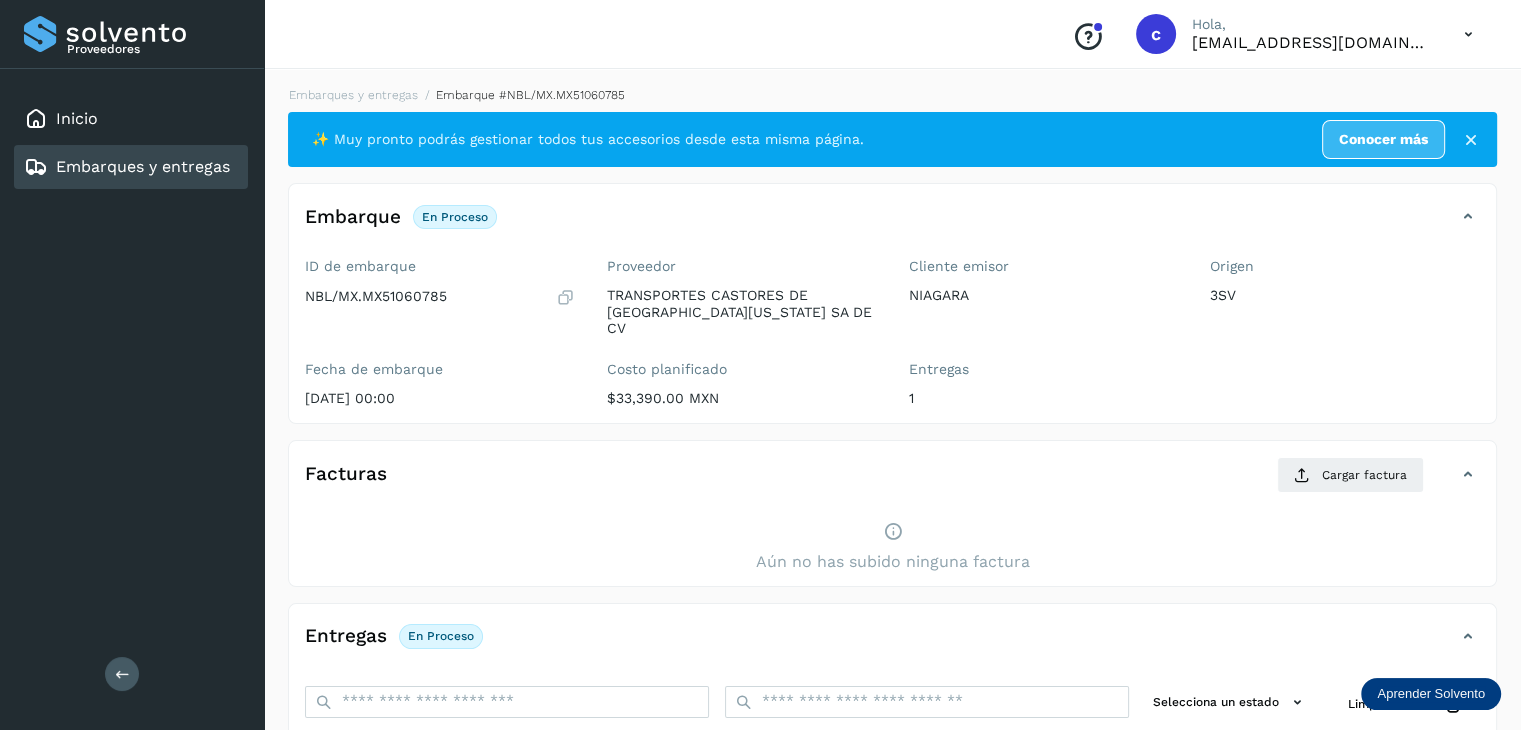click on "Embarques y entregas" 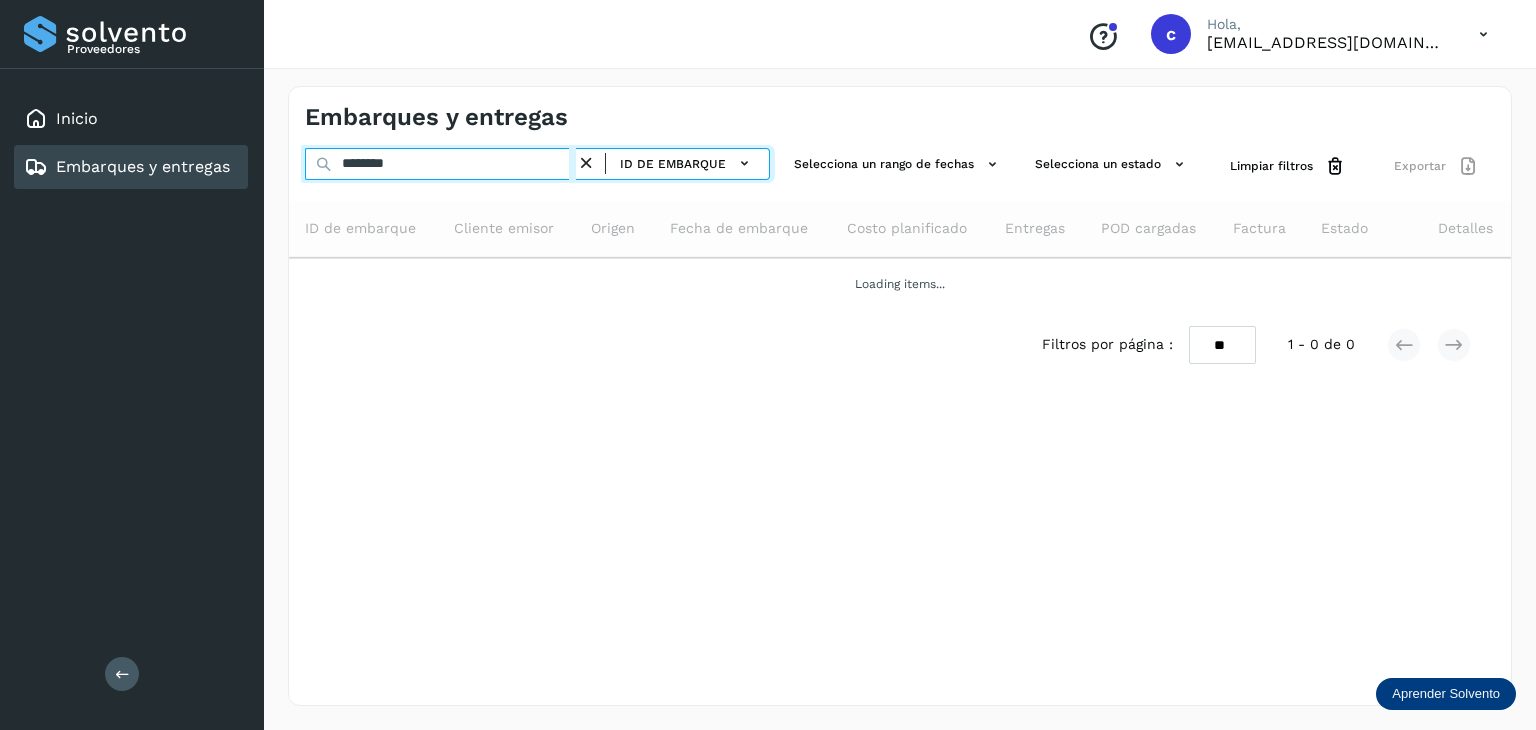drag, startPoint x: 353, startPoint y: 173, endPoint x: 281, endPoint y: 180, distance: 72.33948 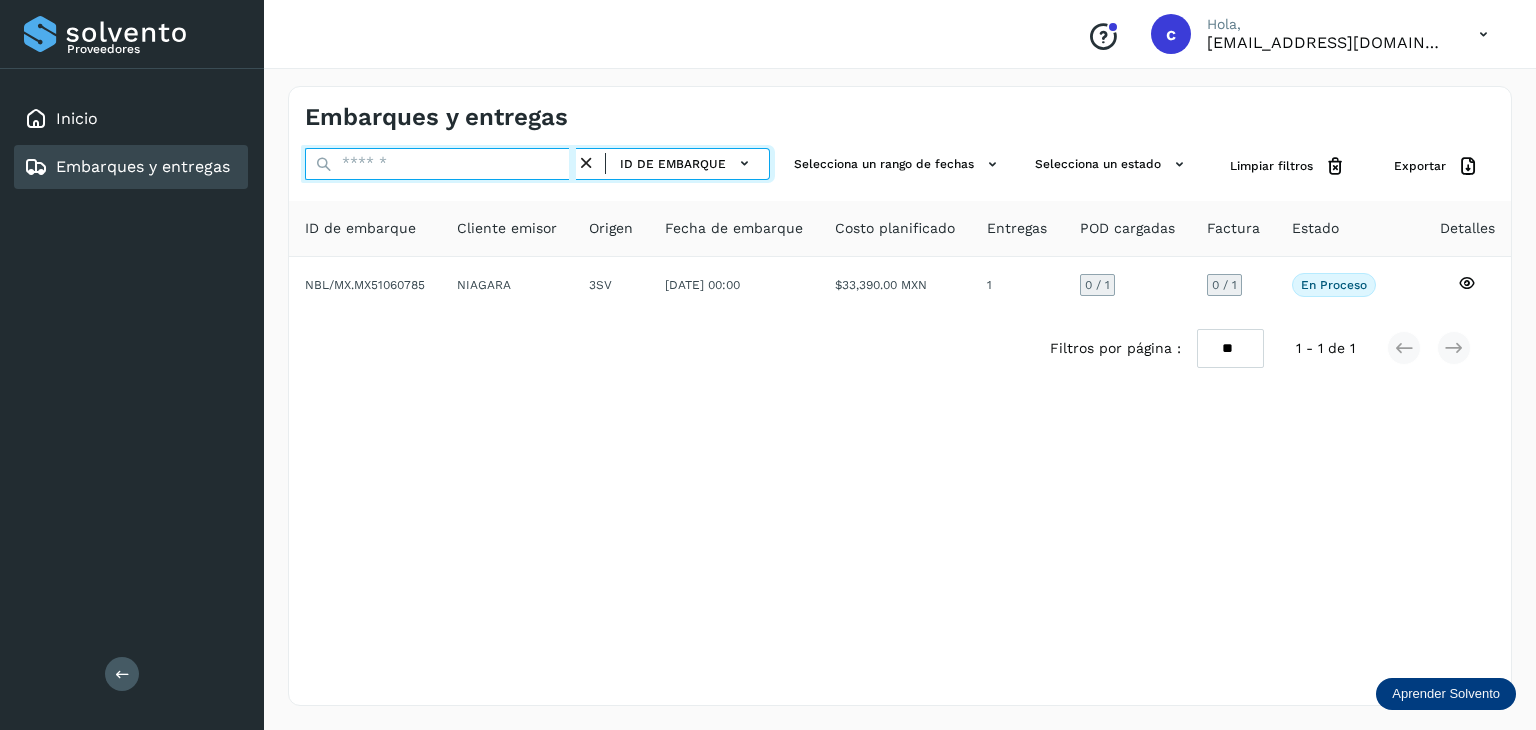paste on "********" 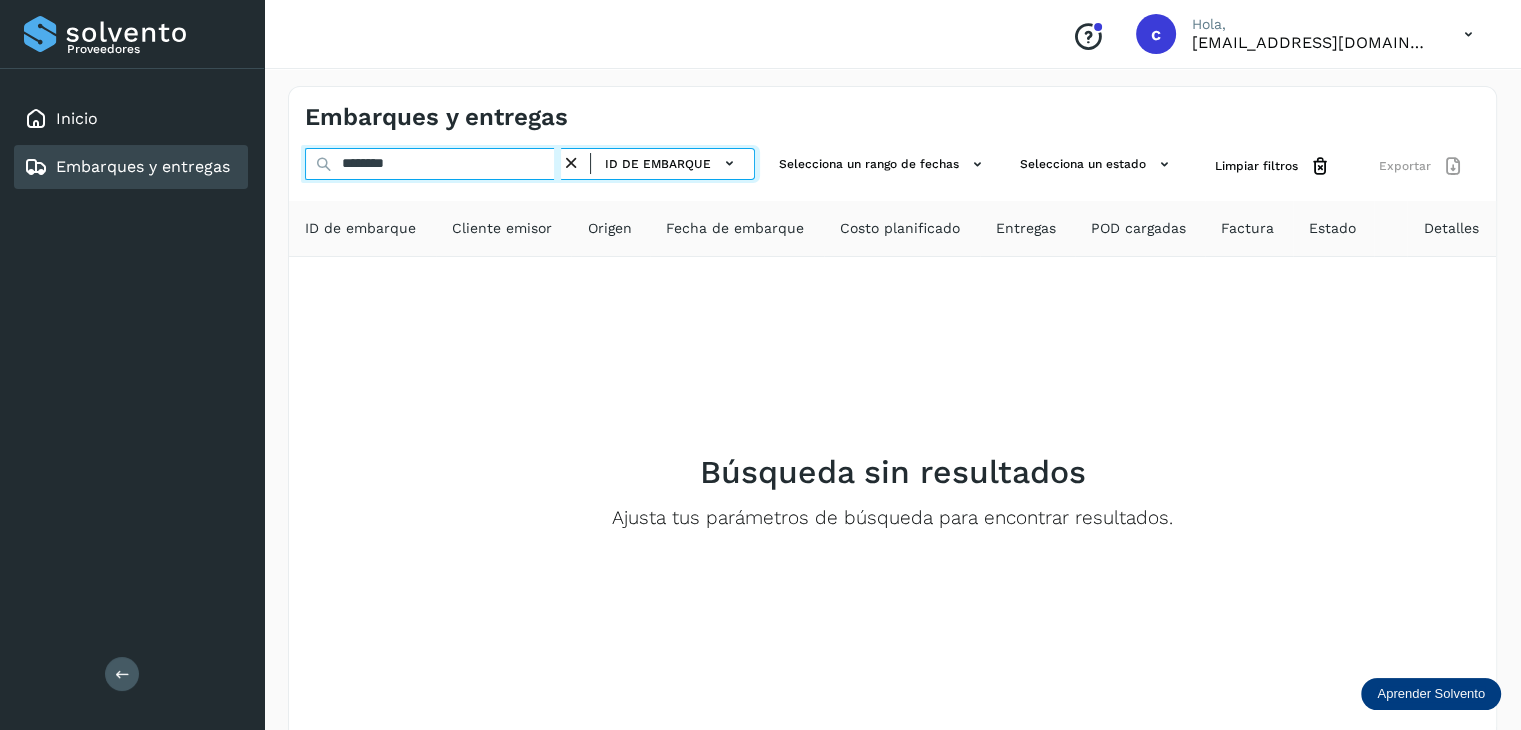 type on "********" 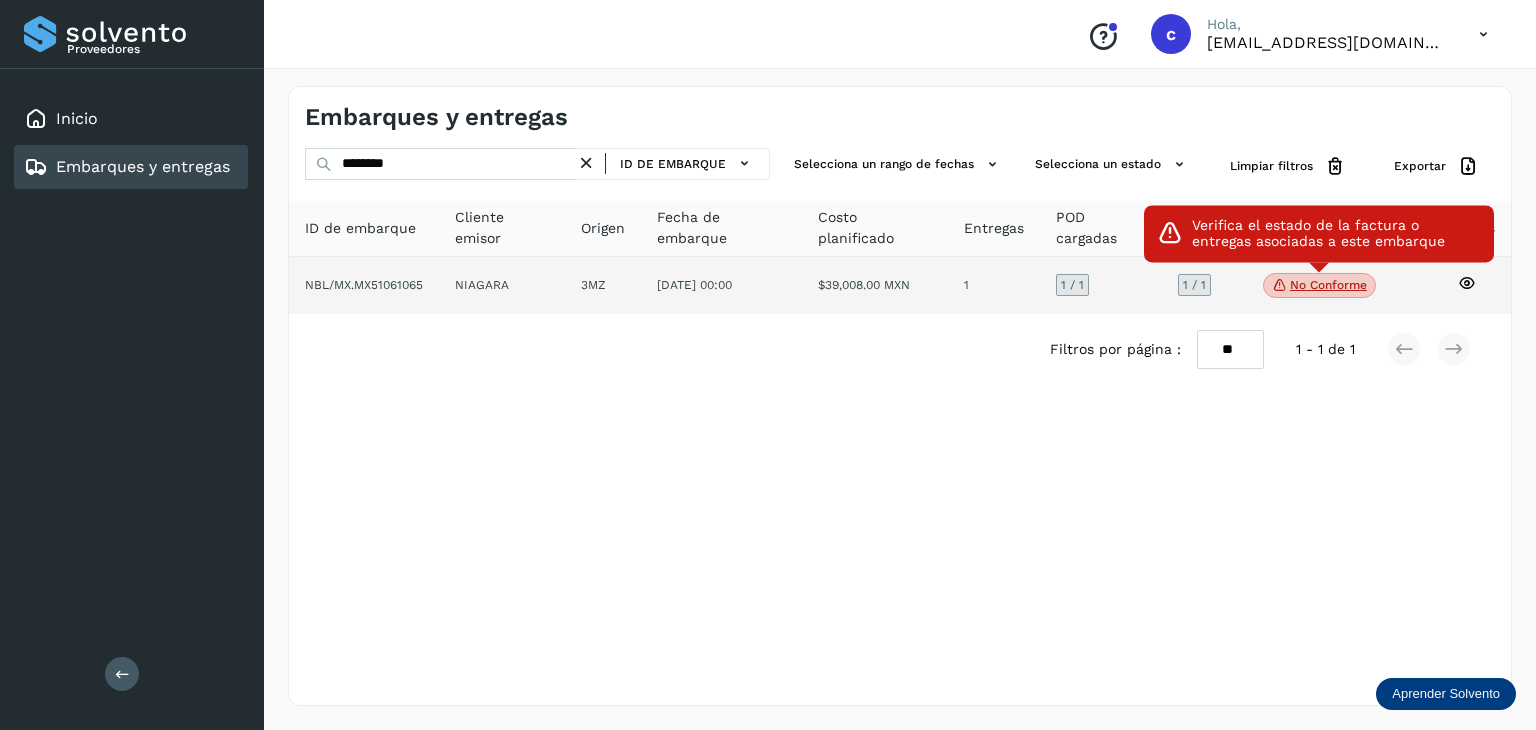 click on "No conforme" 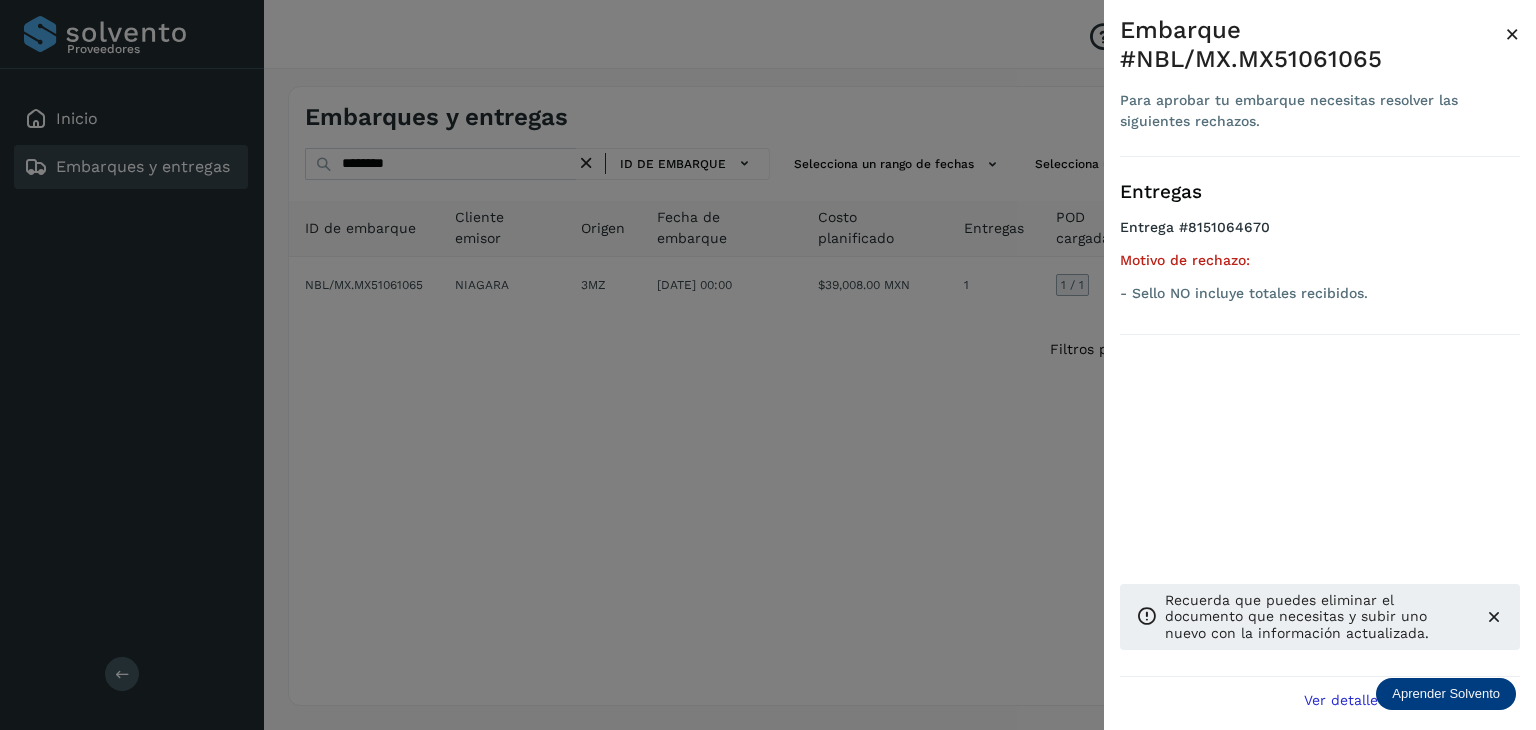 drag, startPoint x: 821, startPoint y: 430, endPoint x: 1132, endPoint y: 327, distance: 327.61258 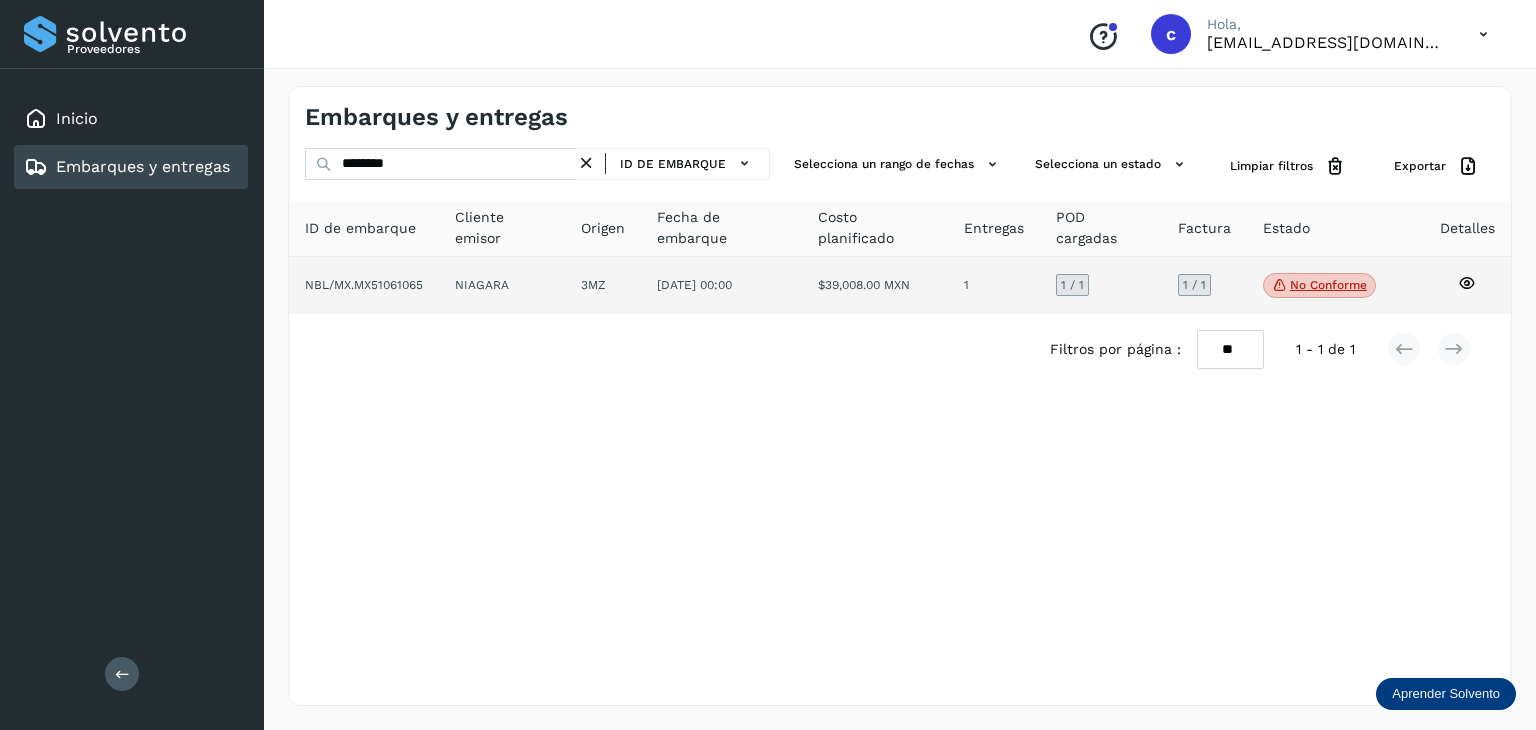 click 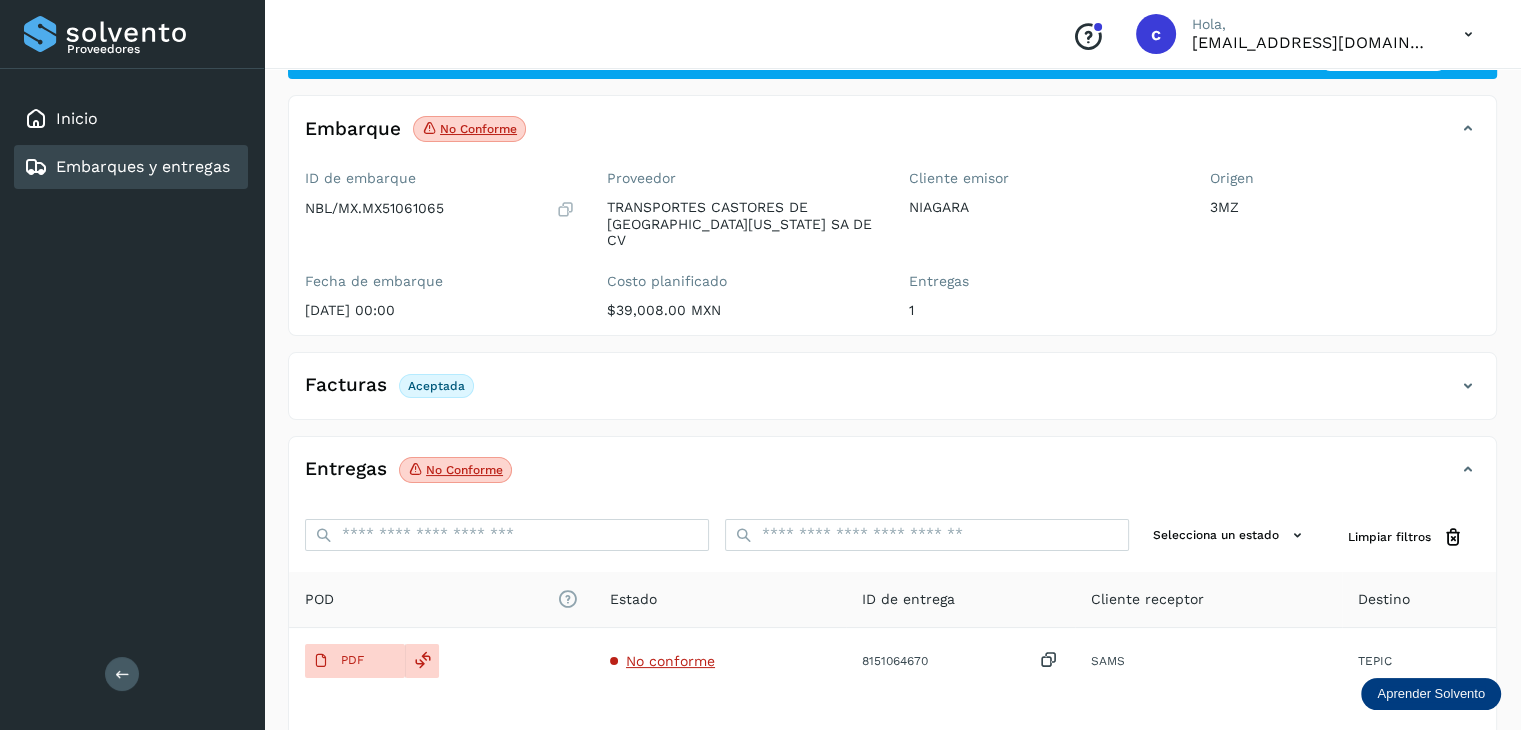 scroll, scrollTop: 229, scrollLeft: 0, axis: vertical 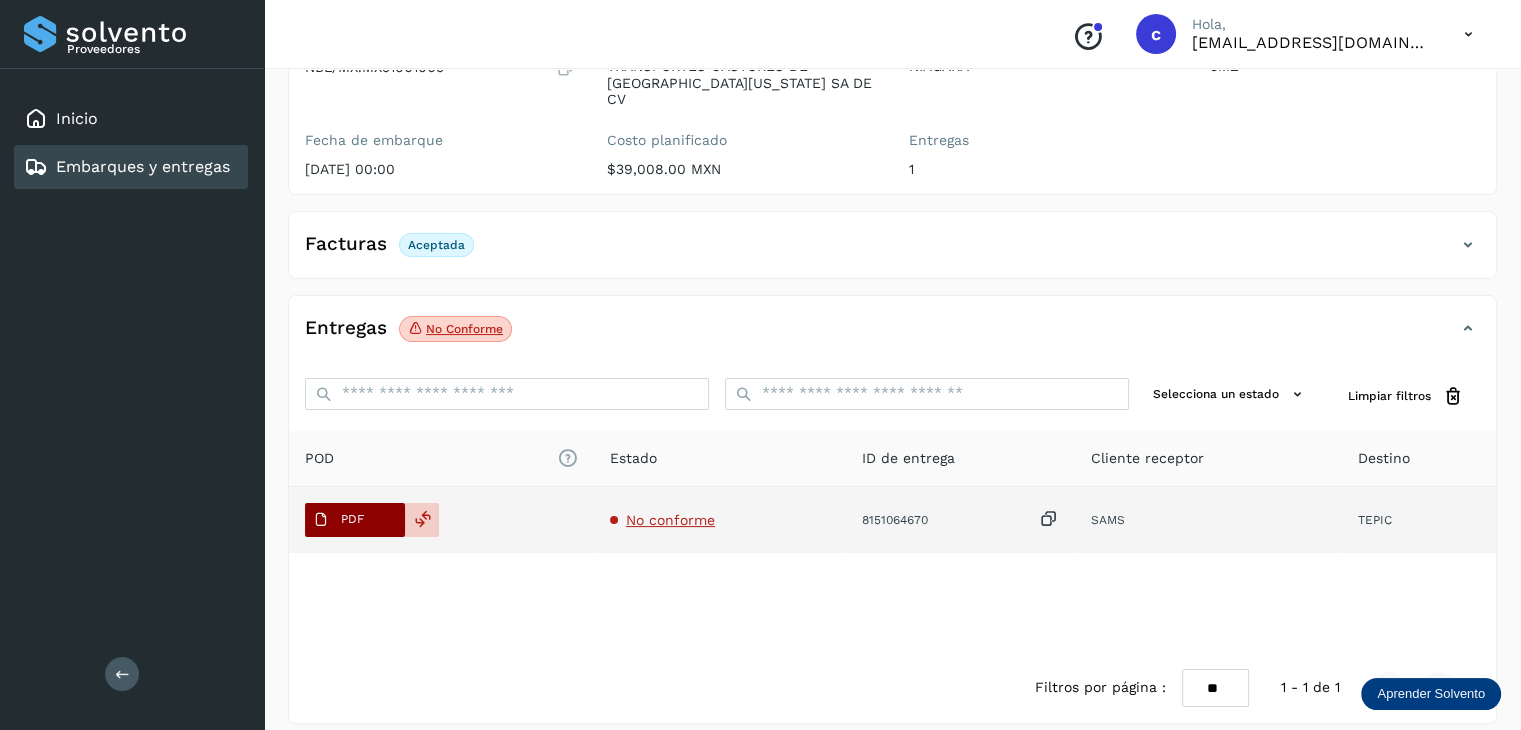 click on "PDF" at bounding box center (352, 519) 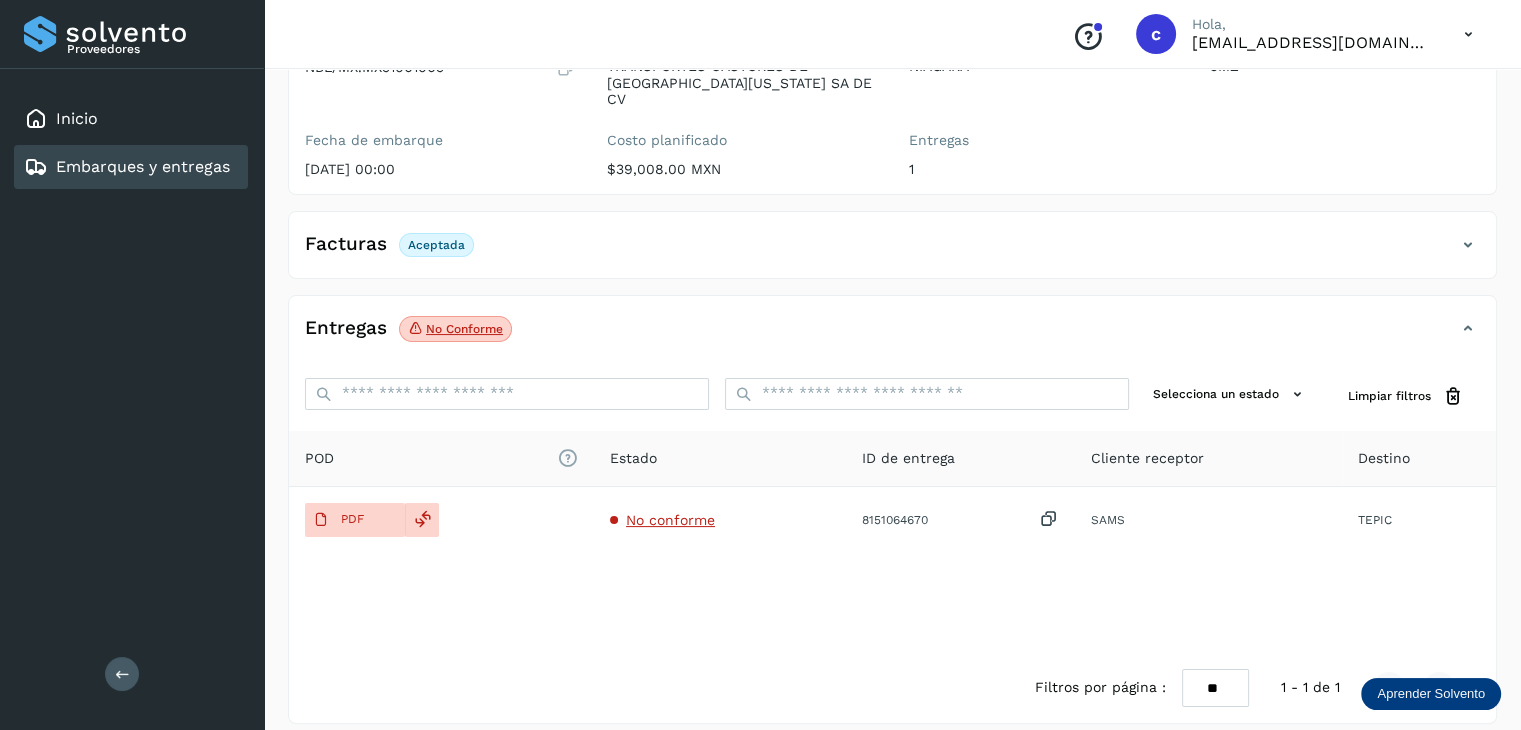 type 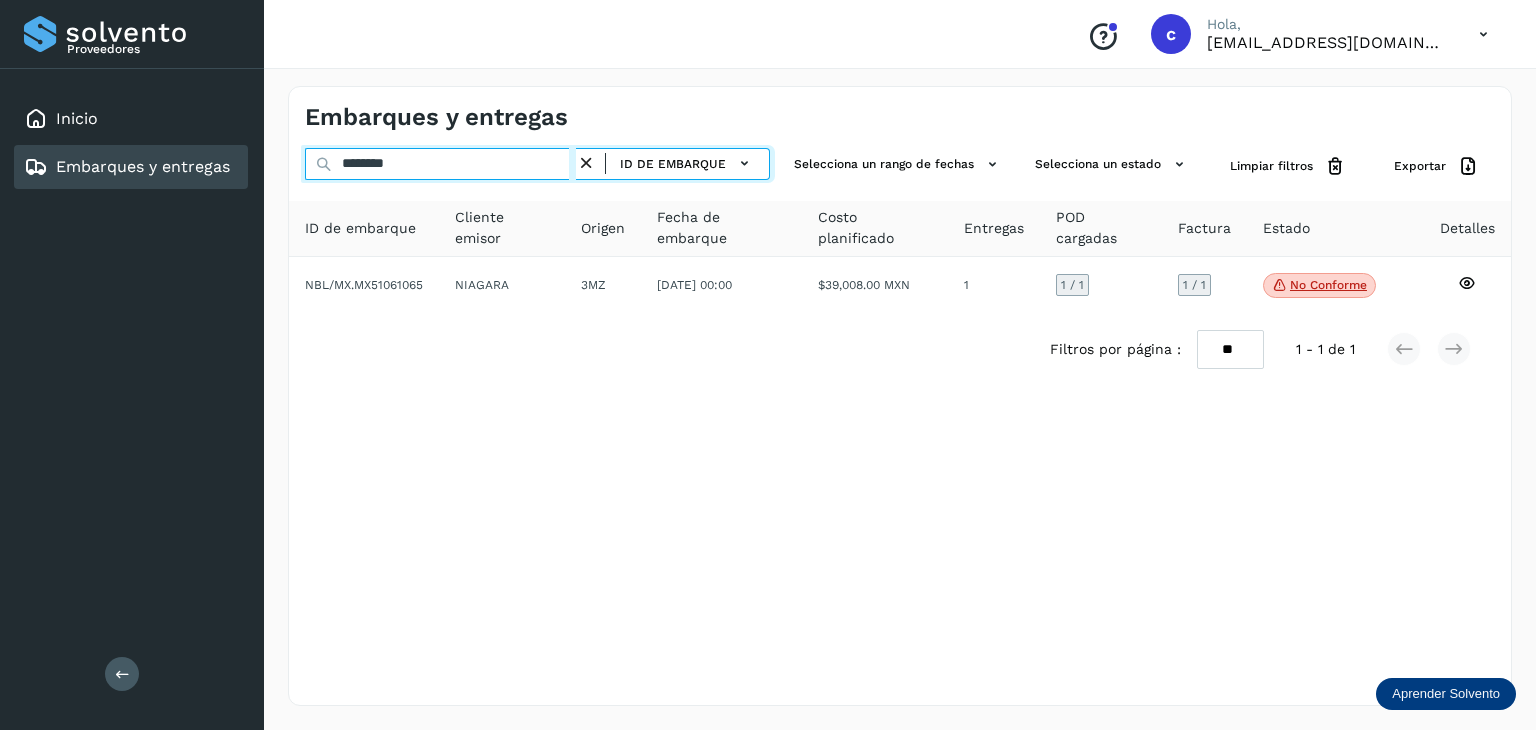 drag, startPoint x: 358, startPoint y: 173, endPoint x: 282, endPoint y: 177, distance: 76.105194 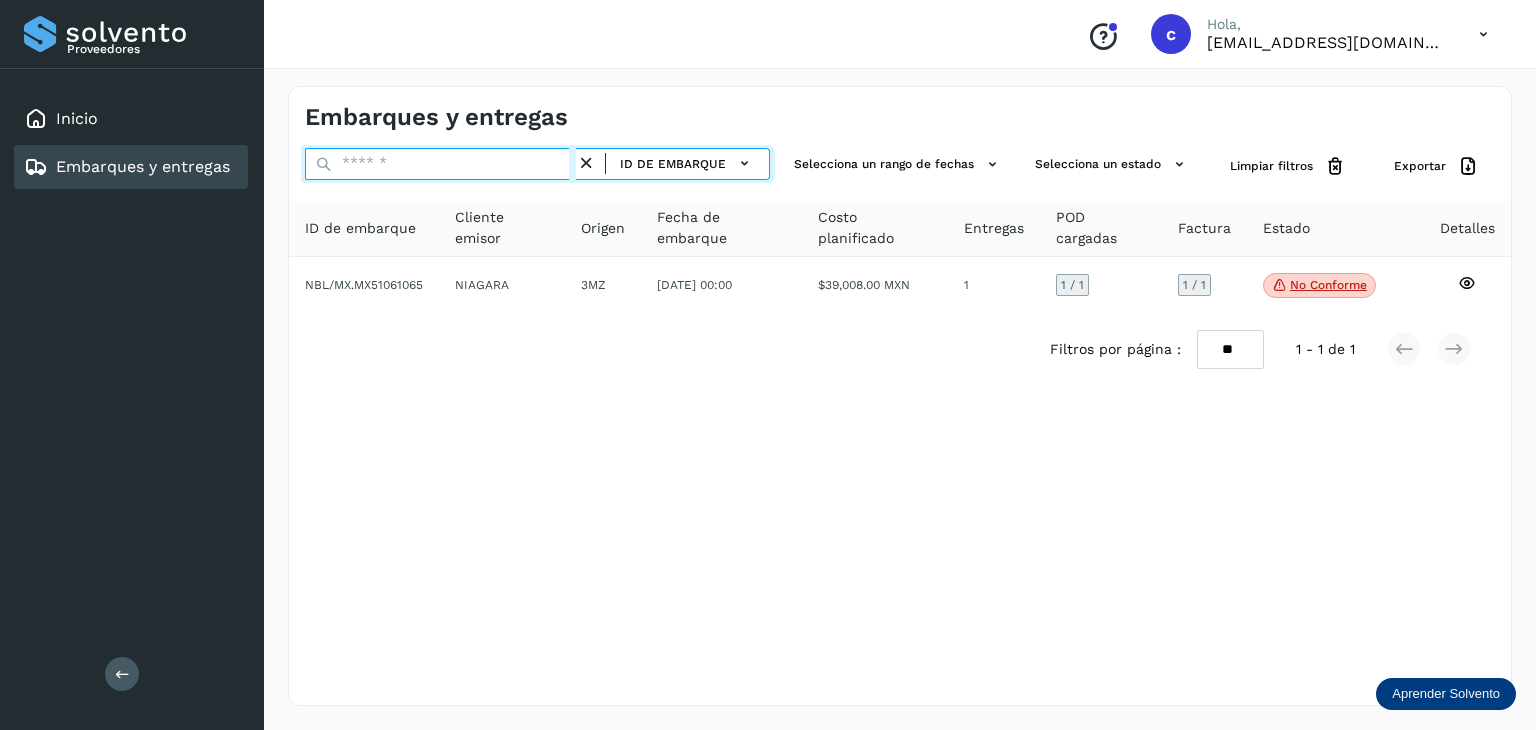 paste on "********" 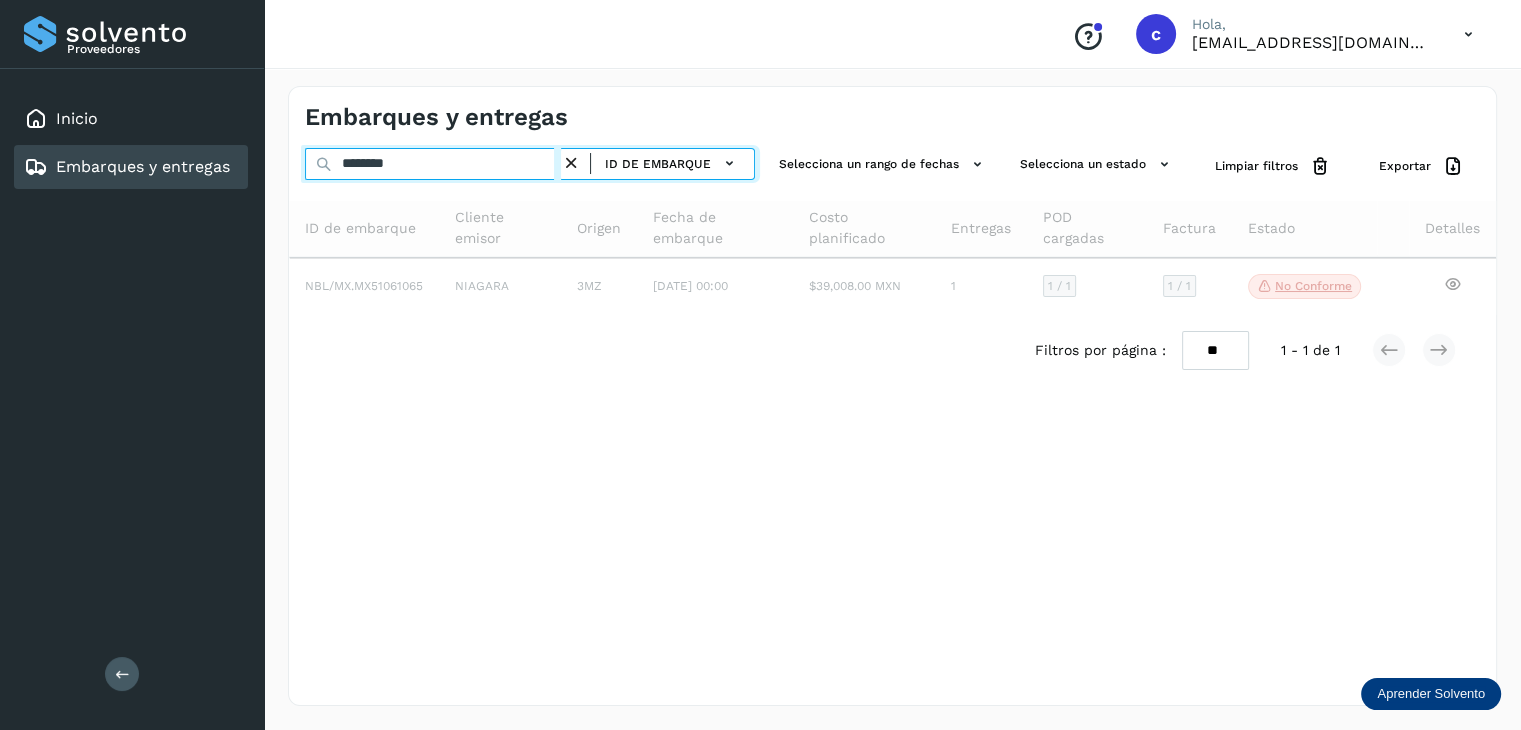 type on "********" 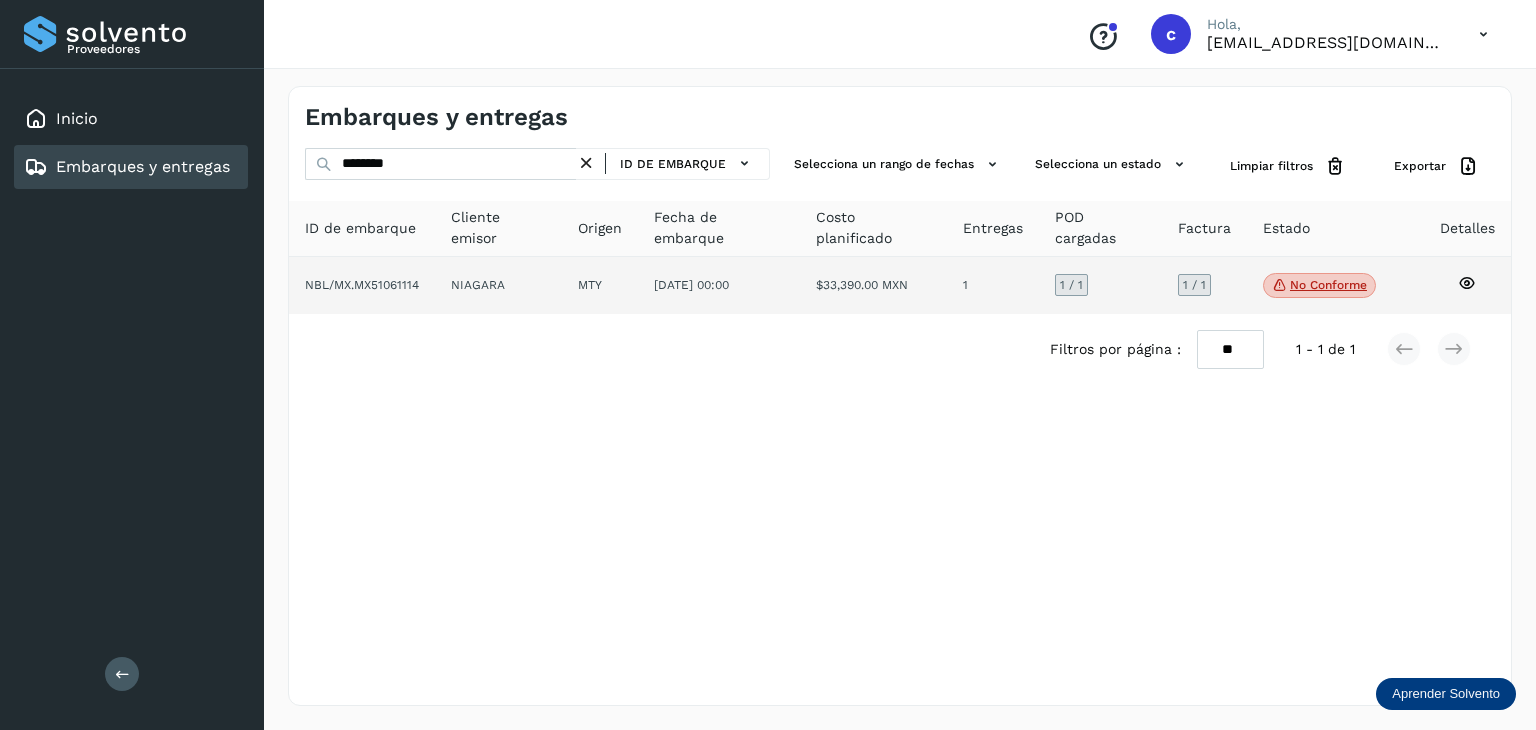 click on "No conforme" at bounding box center [1319, 286] 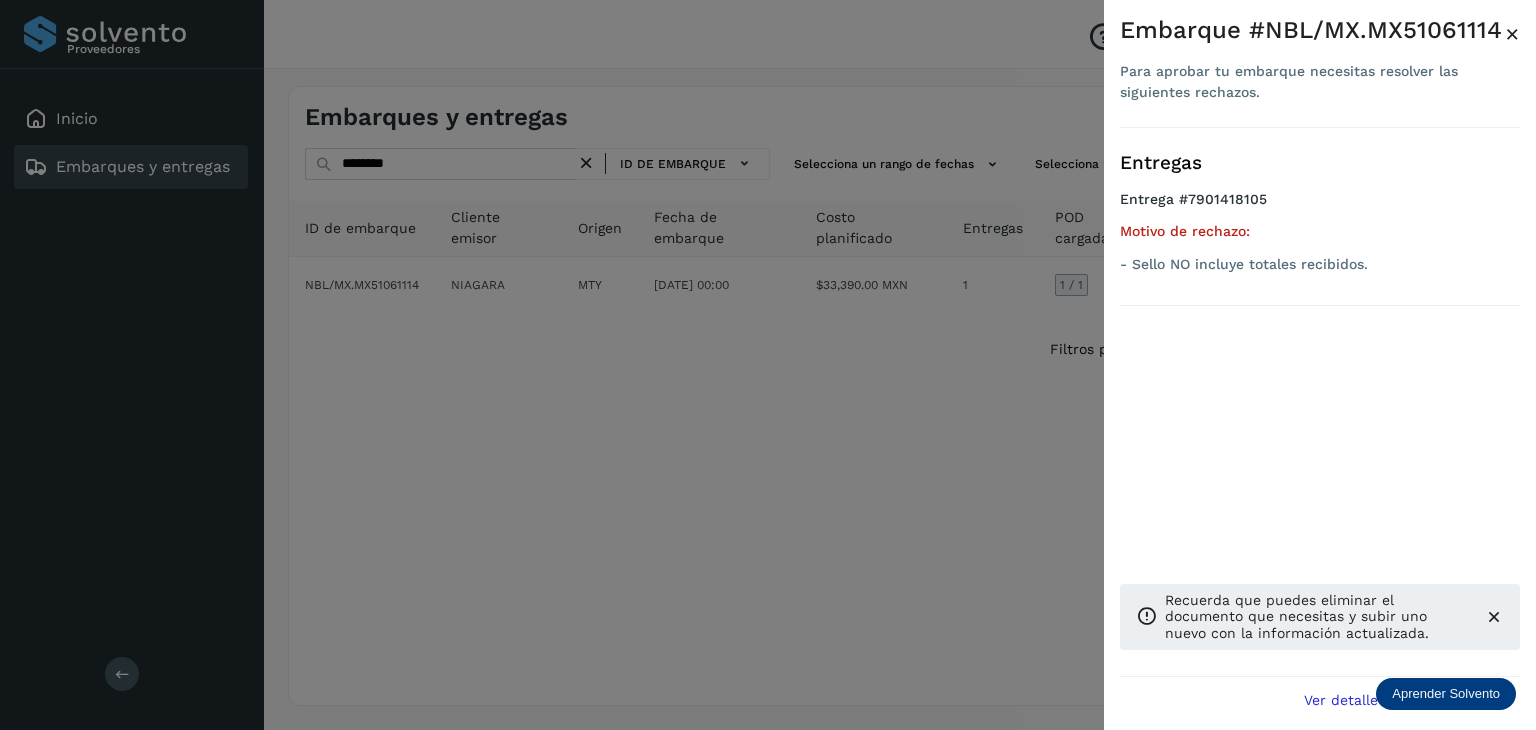drag, startPoint x: 864, startPoint y: 467, endPoint x: 1083, endPoint y: 382, distance: 234.917 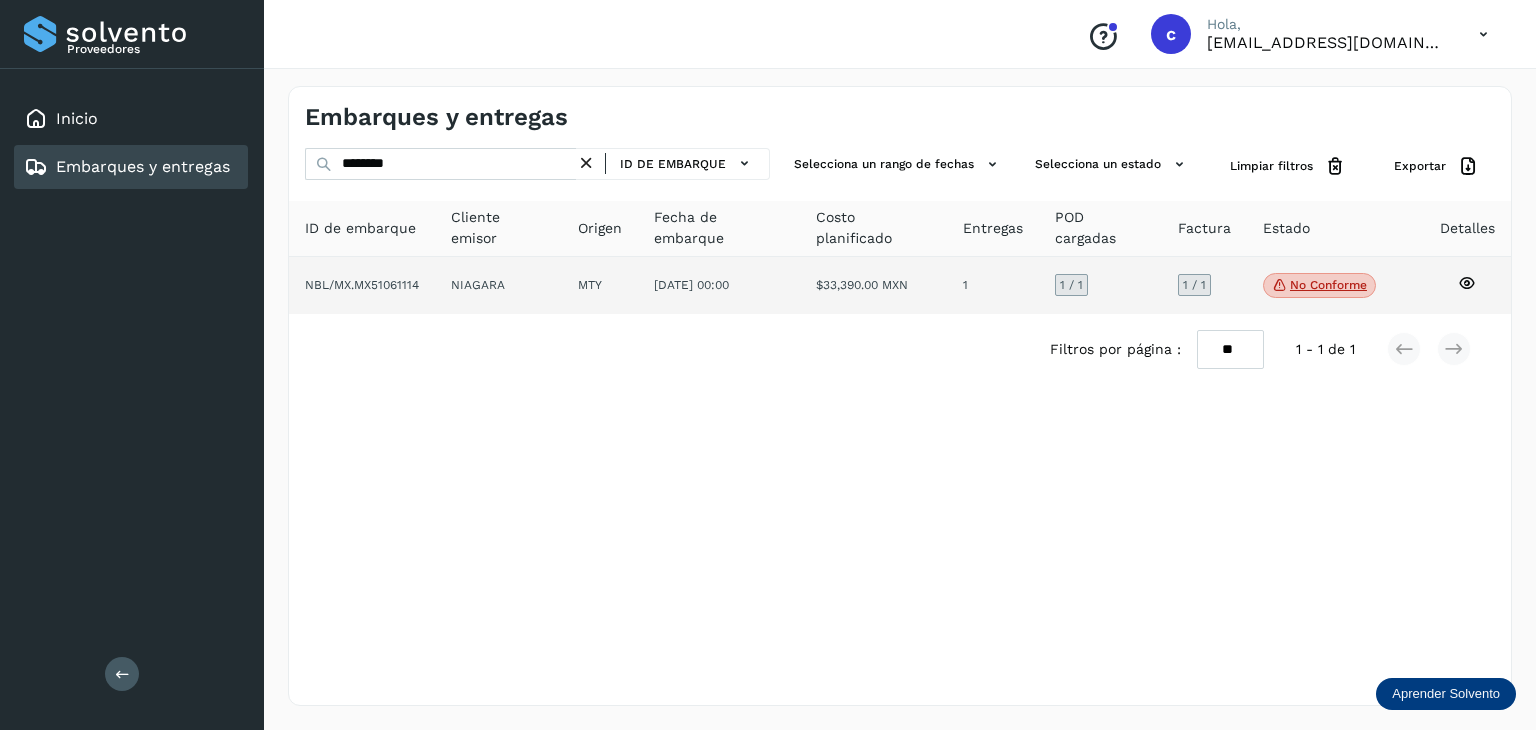 click 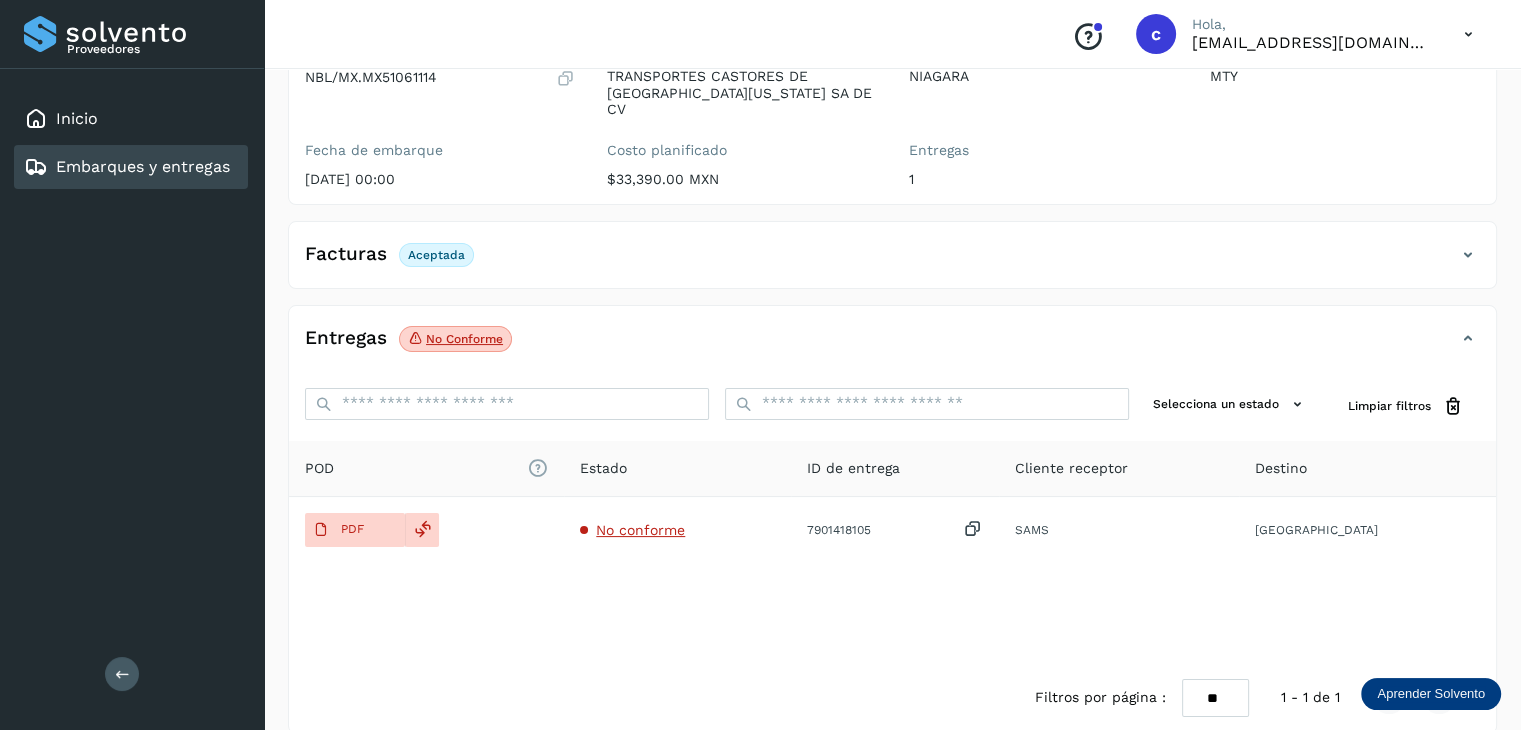 scroll, scrollTop: 229, scrollLeft: 0, axis: vertical 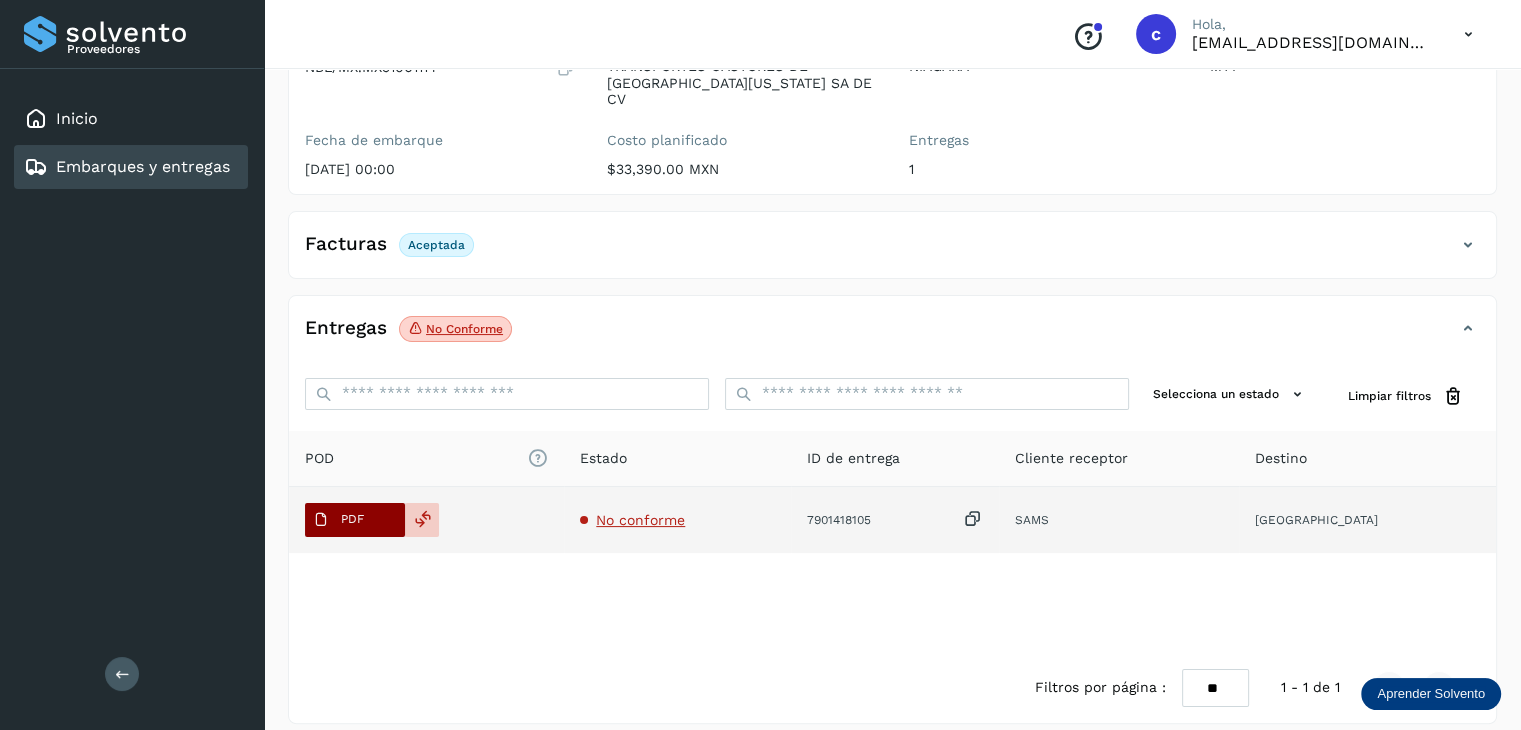 click on "PDF" at bounding box center (355, 520) 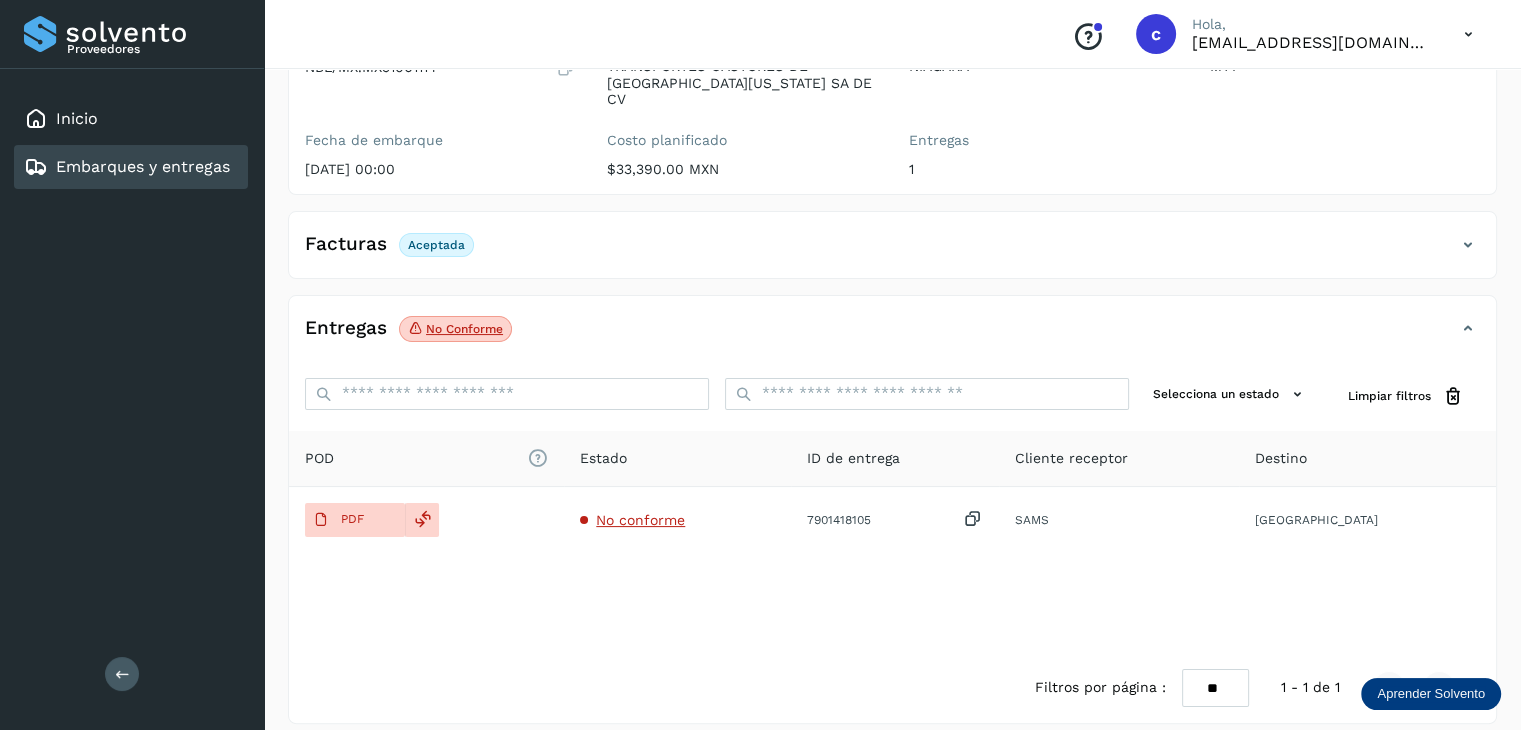 click on "Embarques y entregas" 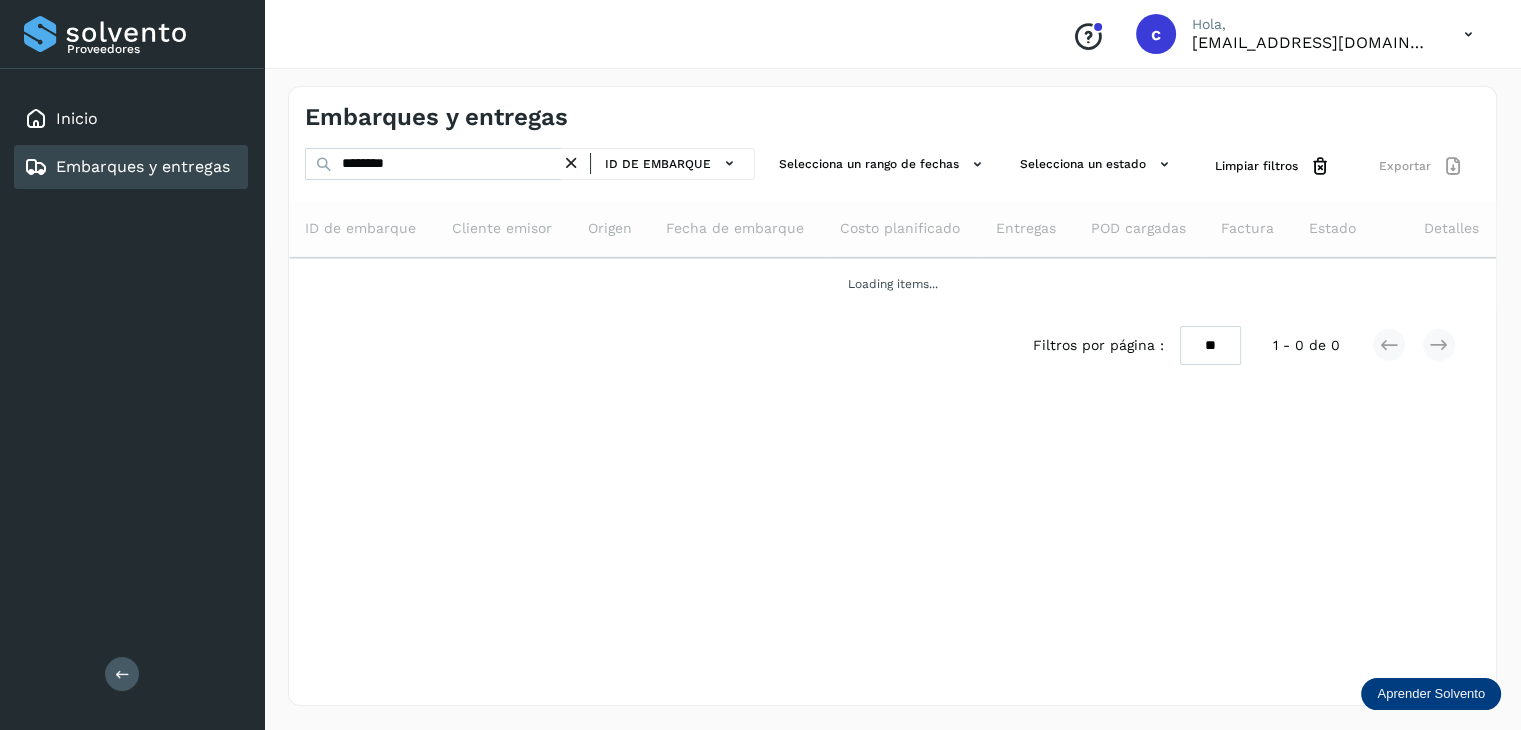 scroll, scrollTop: 0, scrollLeft: 0, axis: both 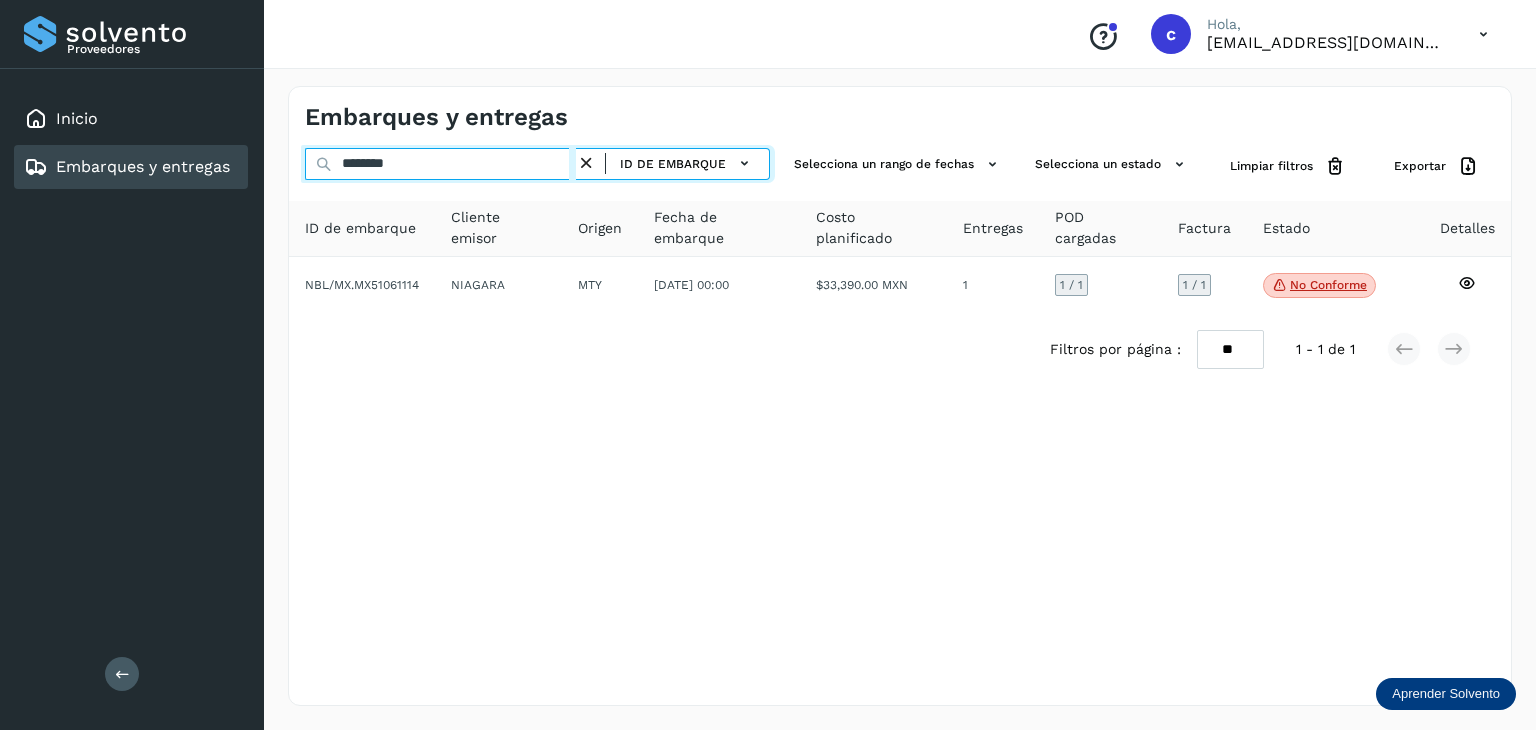 drag, startPoint x: 404, startPoint y: 169, endPoint x: 280, endPoint y: 146, distance: 126.11503 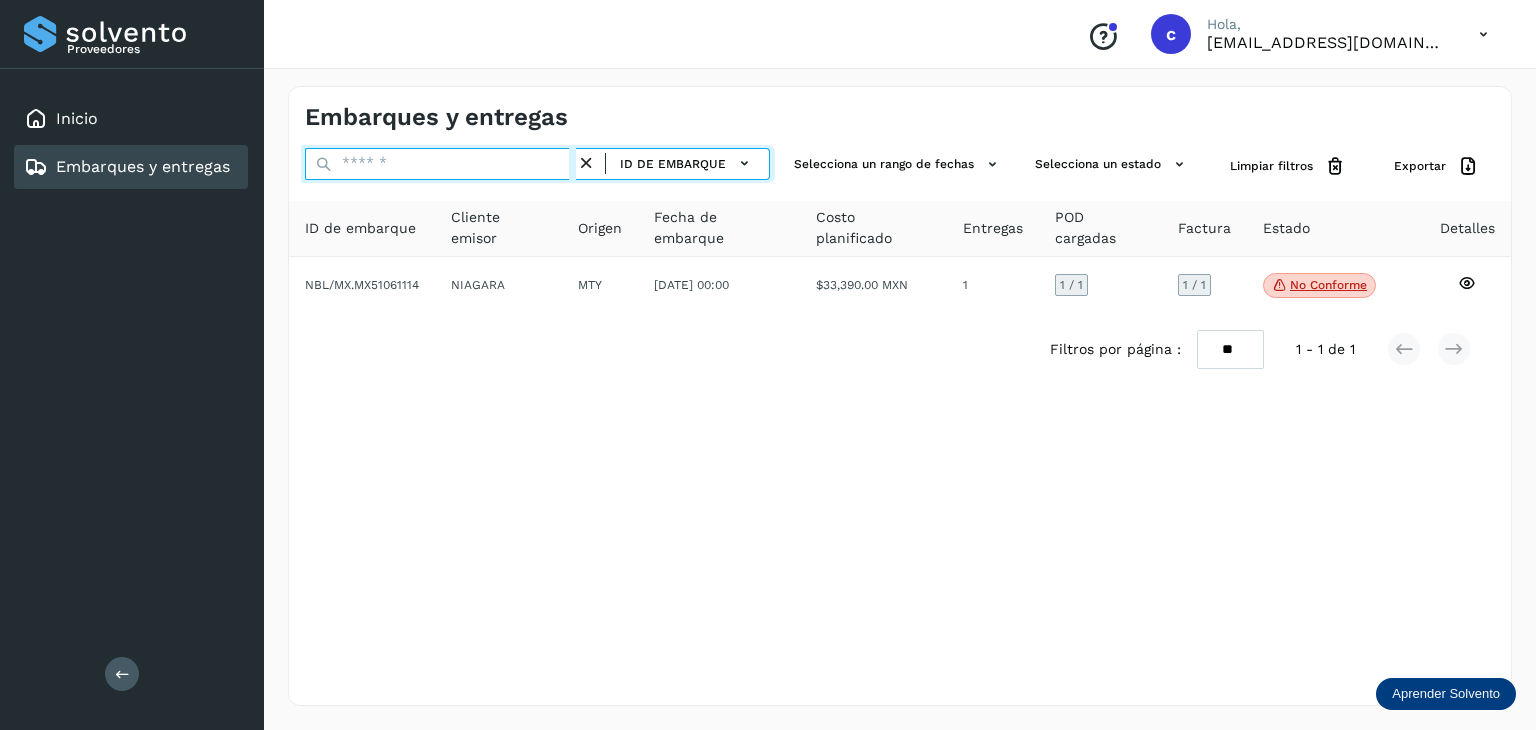 paste on "********" 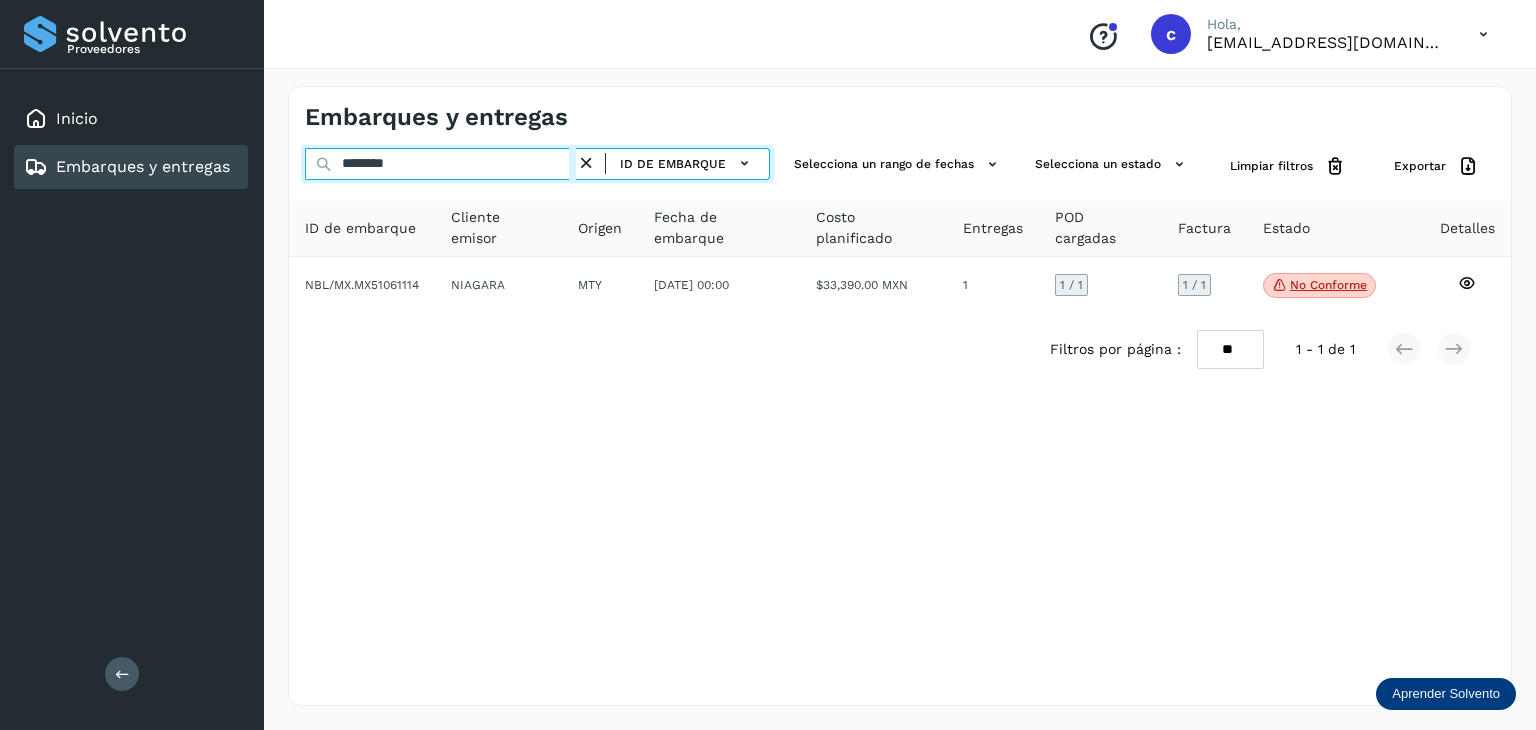 type on "********" 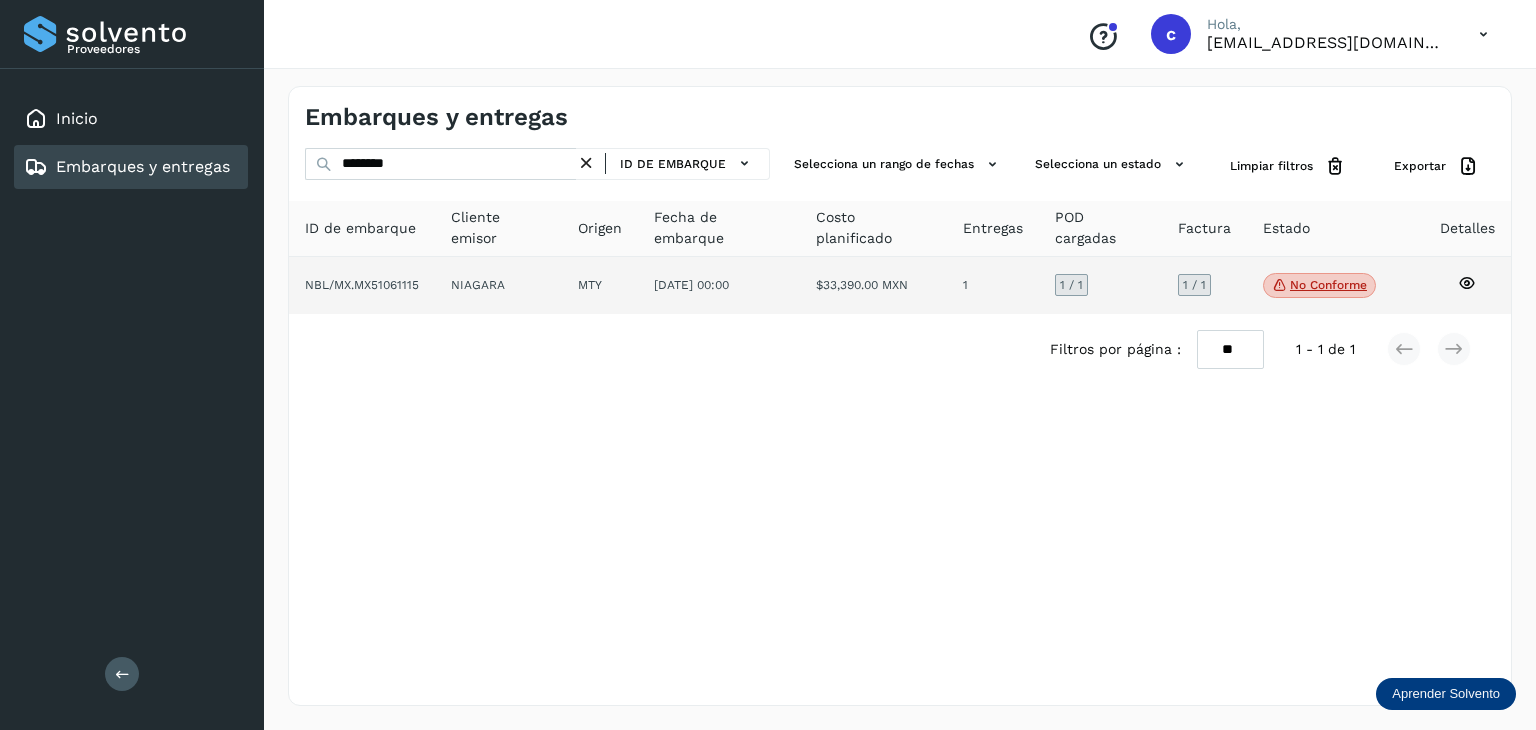 click on "No conforme" 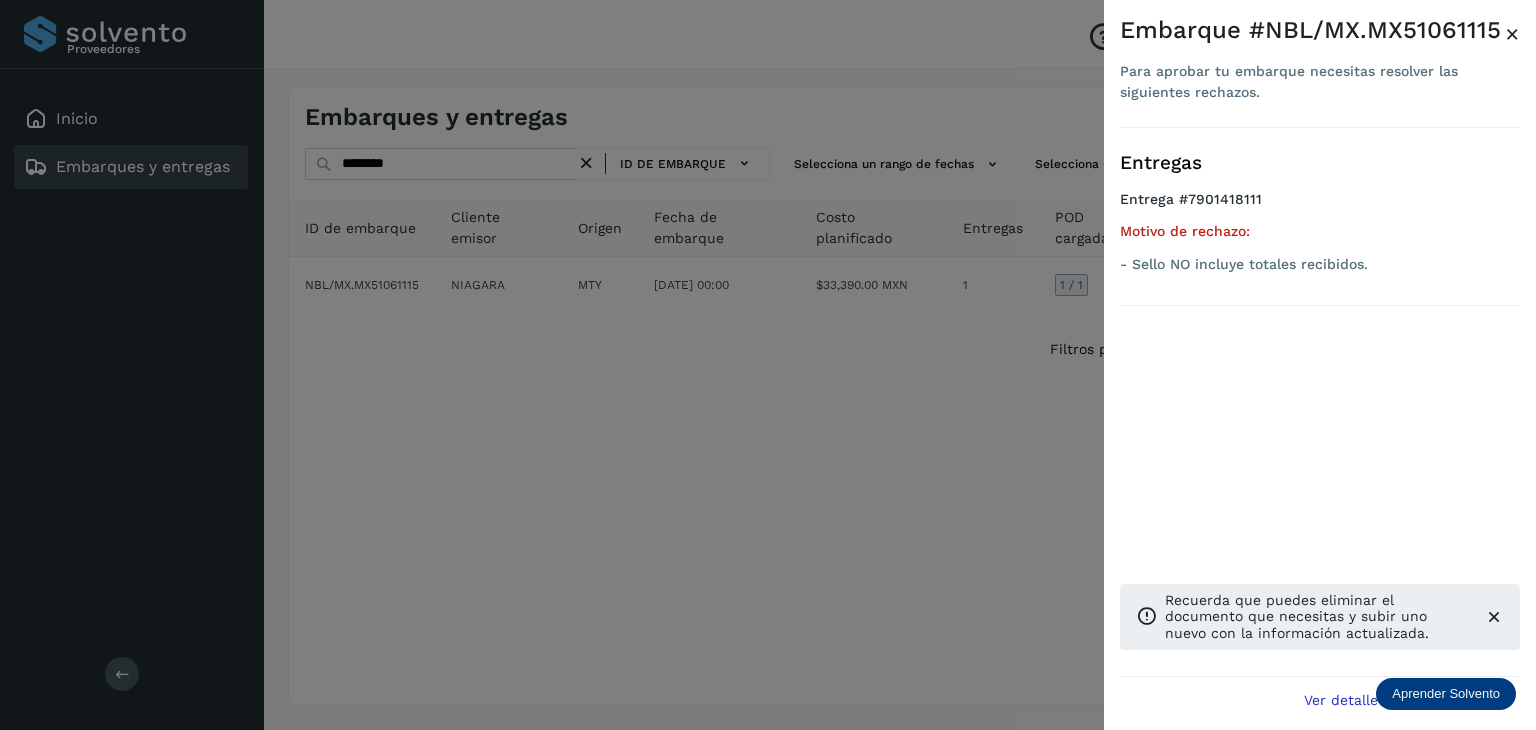 click at bounding box center [768, 365] 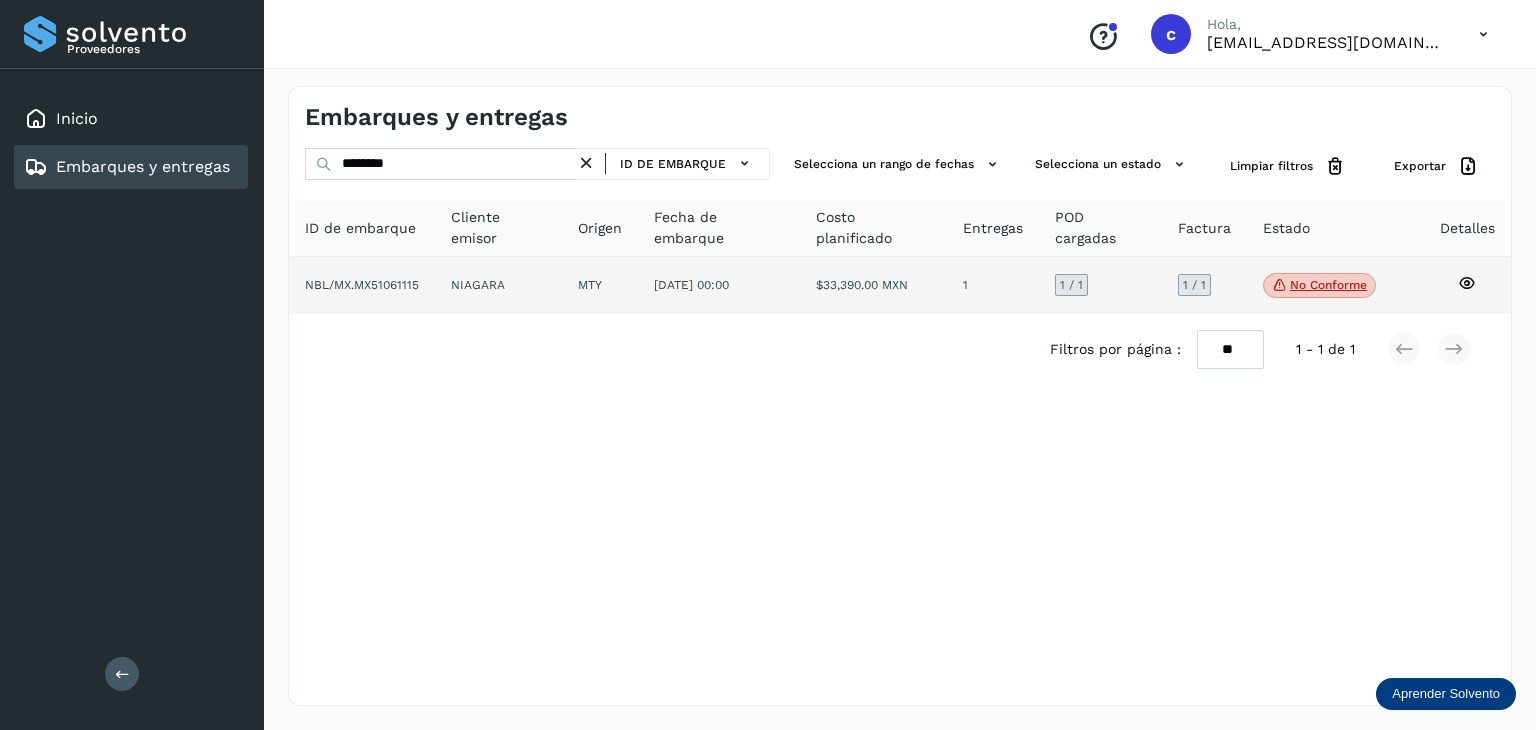 click 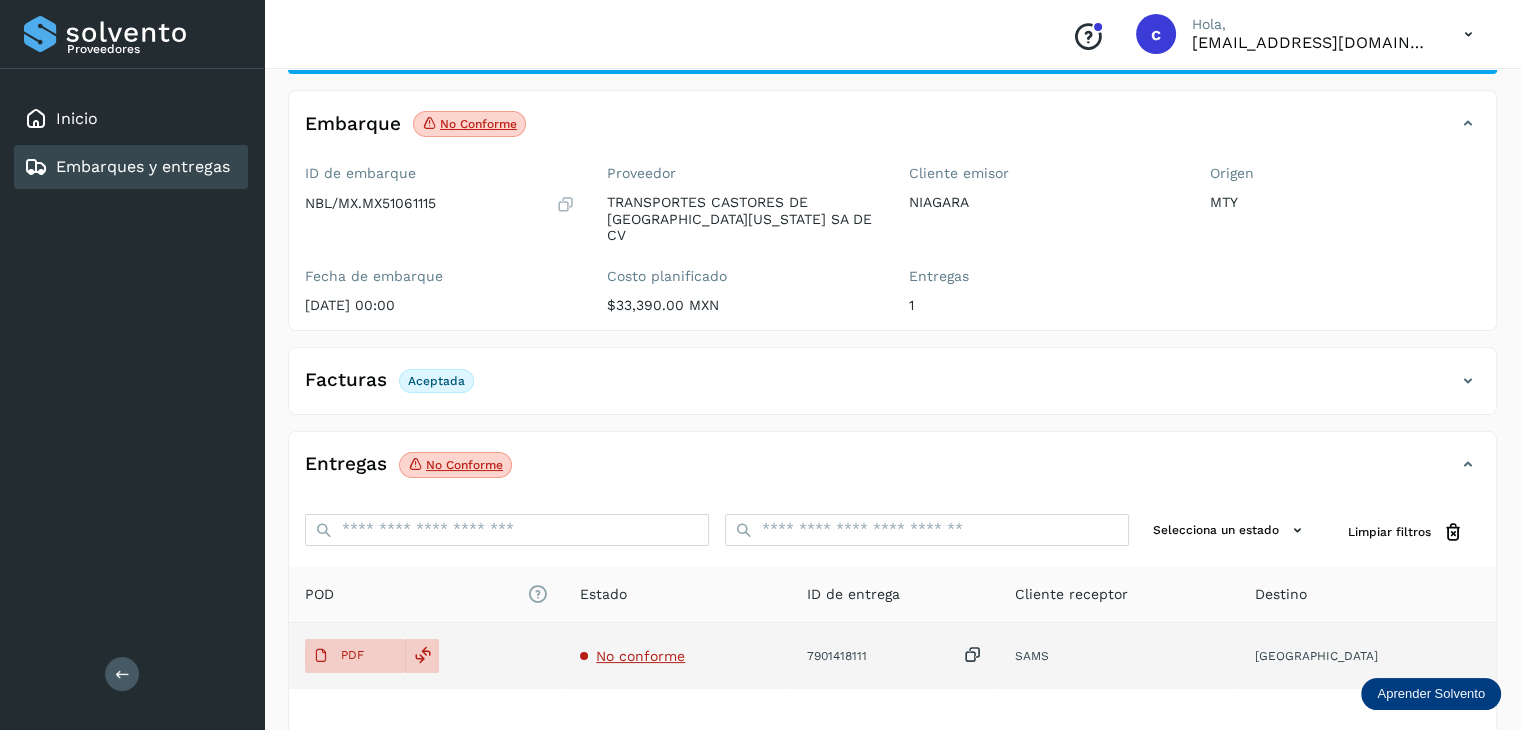 scroll, scrollTop: 229, scrollLeft: 0, axis: vertical 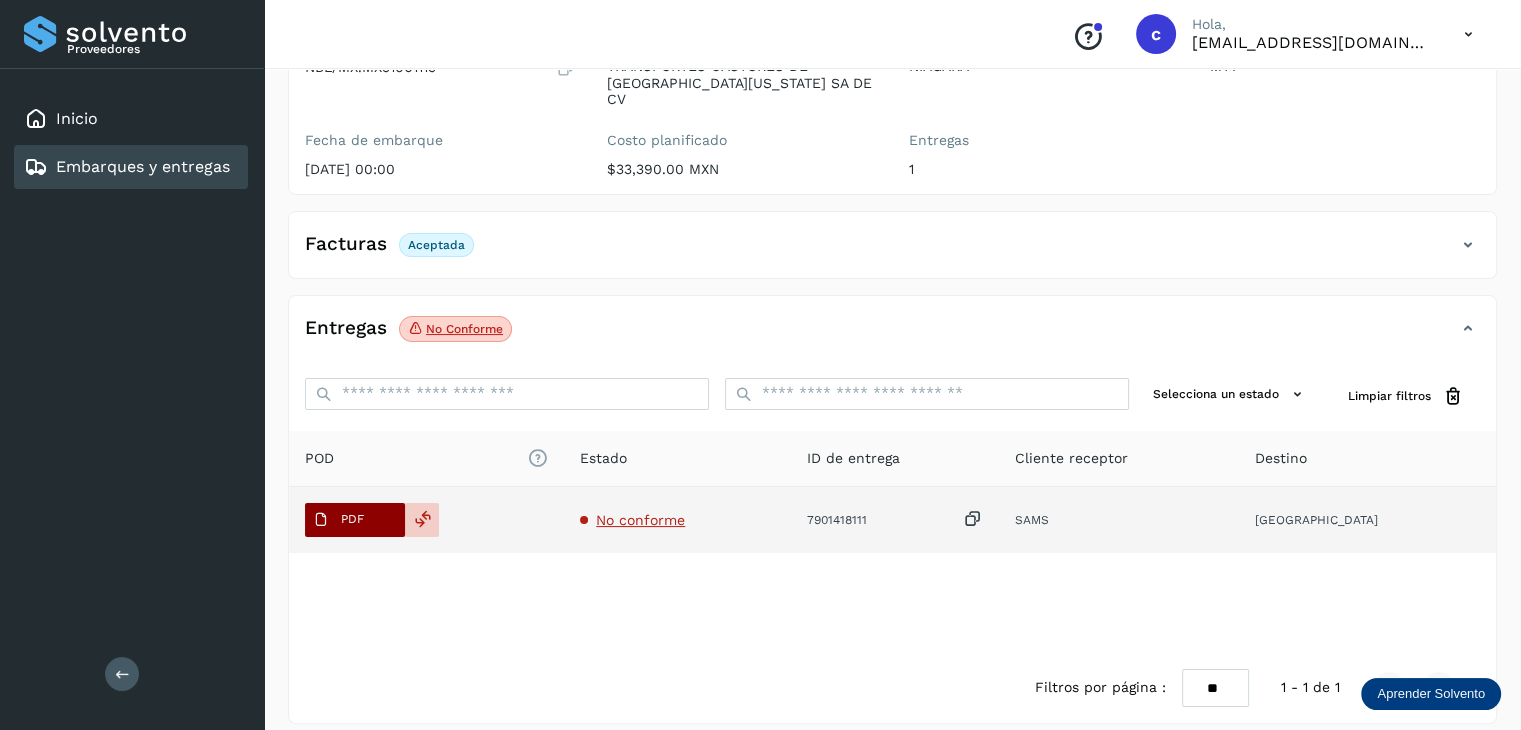 click on "PDF" at bounding box center (338, 520) 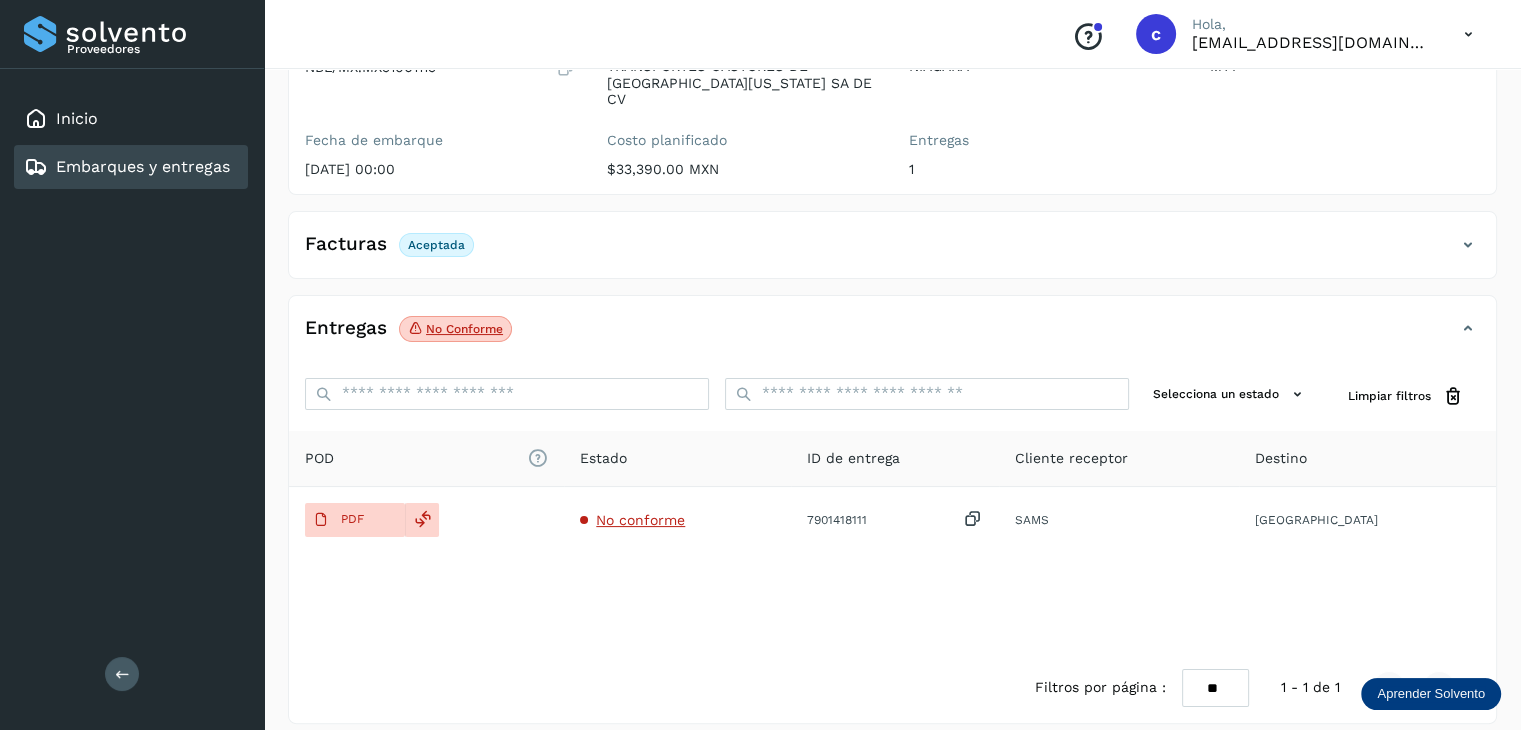 type 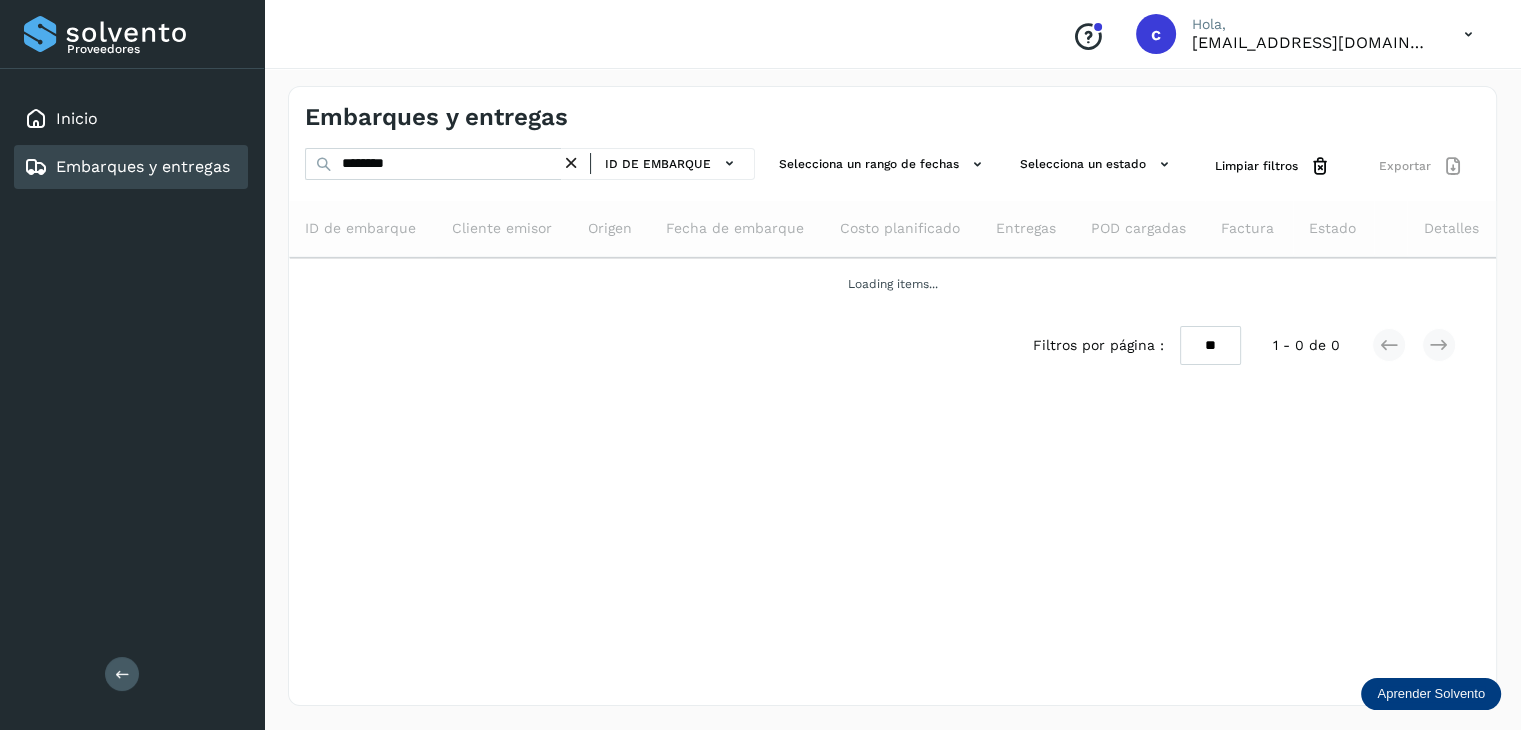 scroll, scrollTop: 0, scrollLeft: 0, axis: both 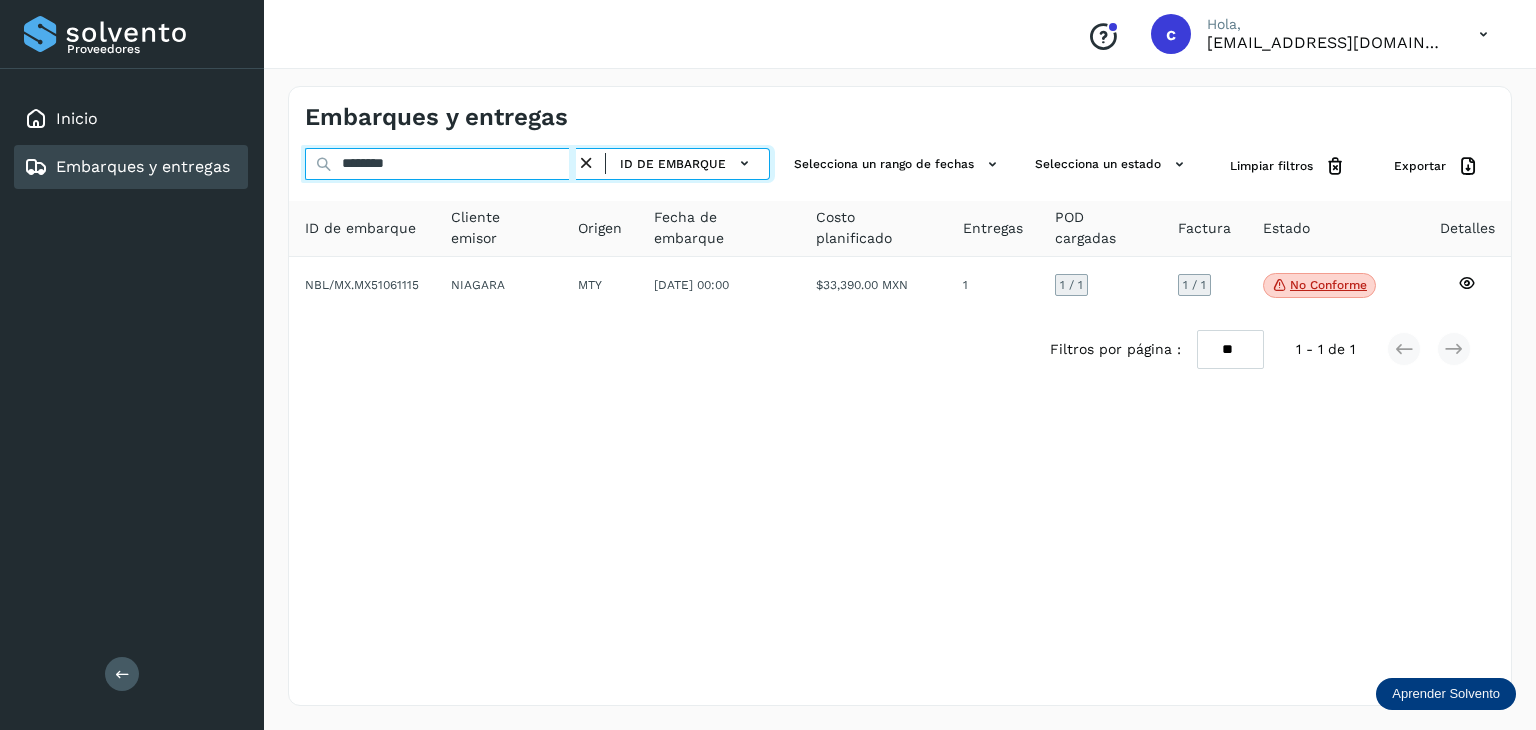 drag, startPoint x: 304, startPoint y: 142, endPoint x: 231, endPoint y: 163, distance: 75.96052 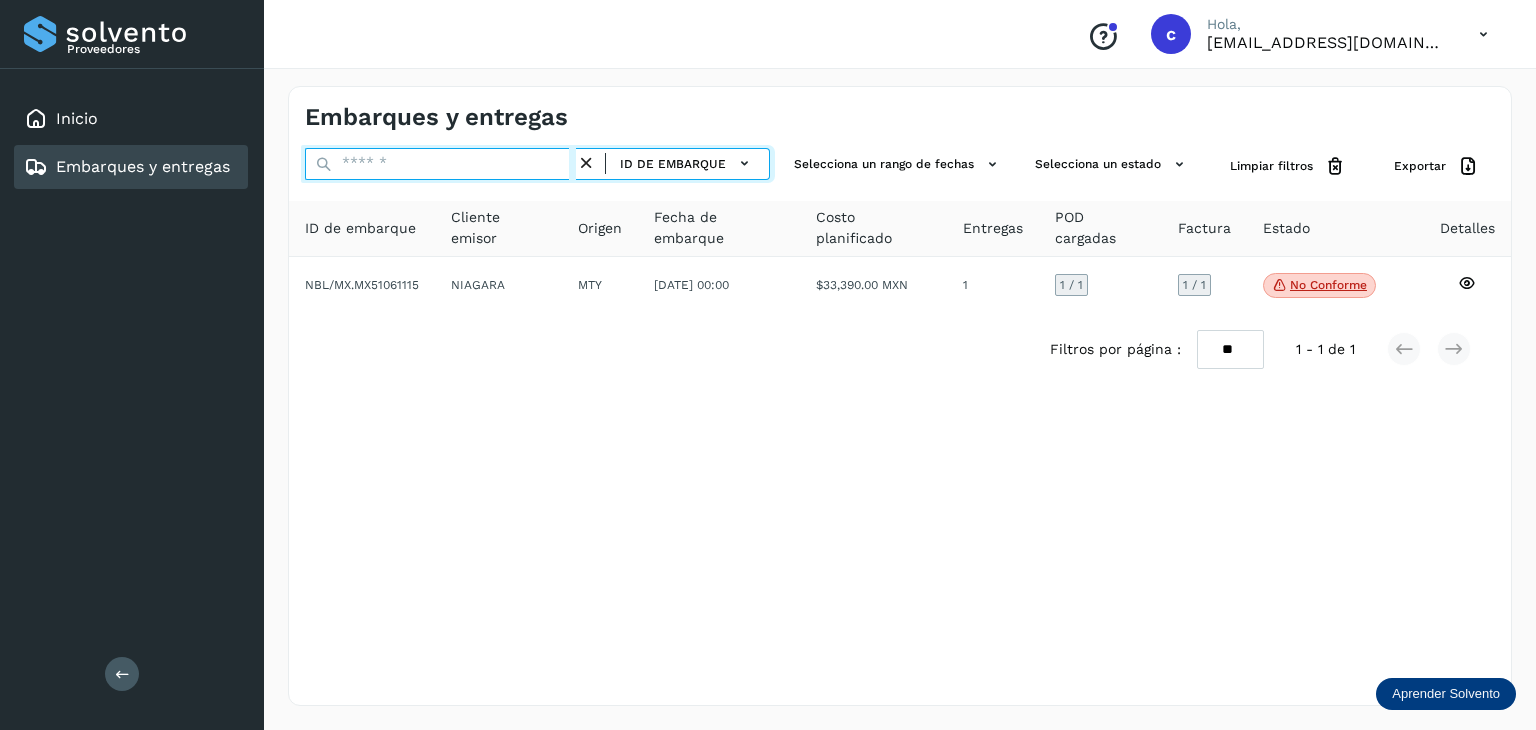 paste on "********" 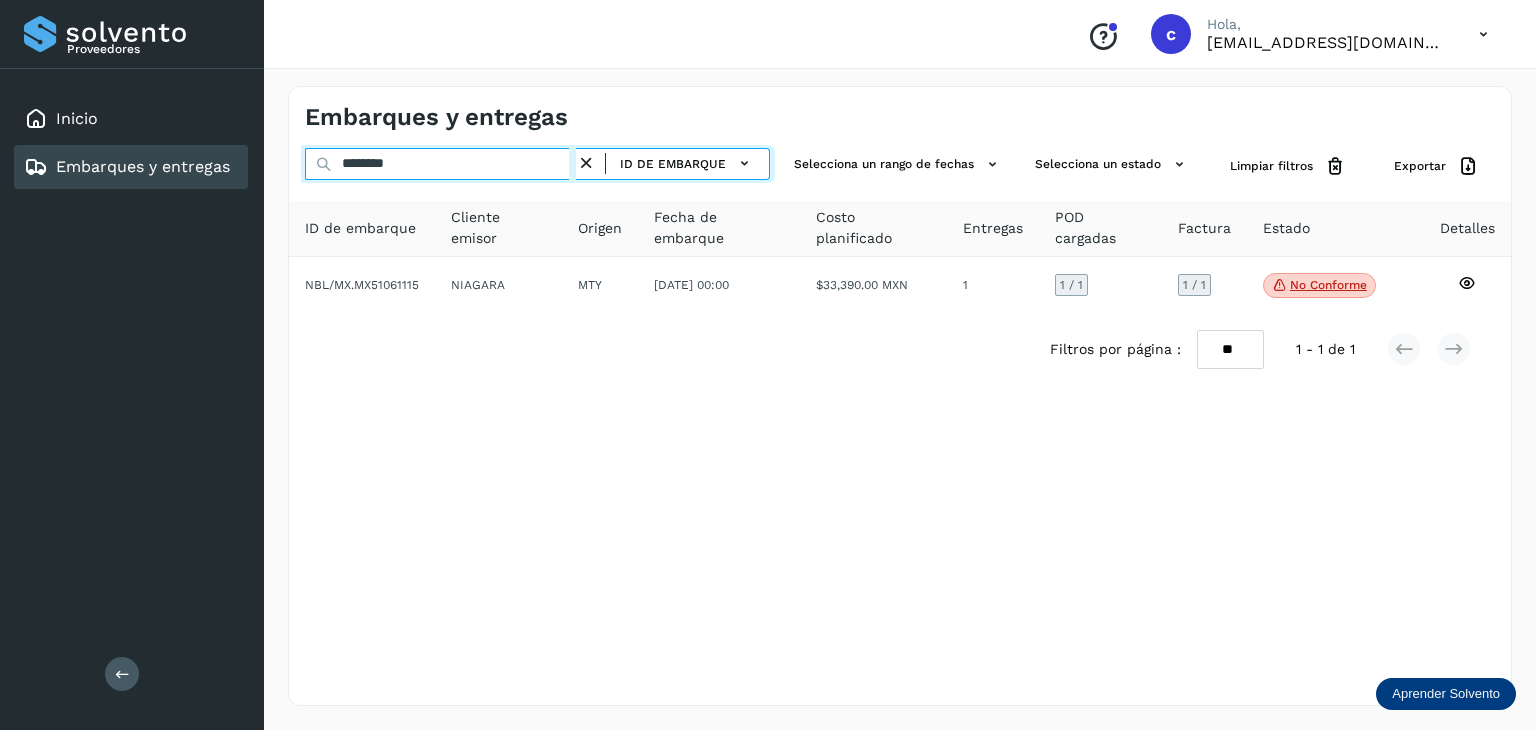 type on "********" 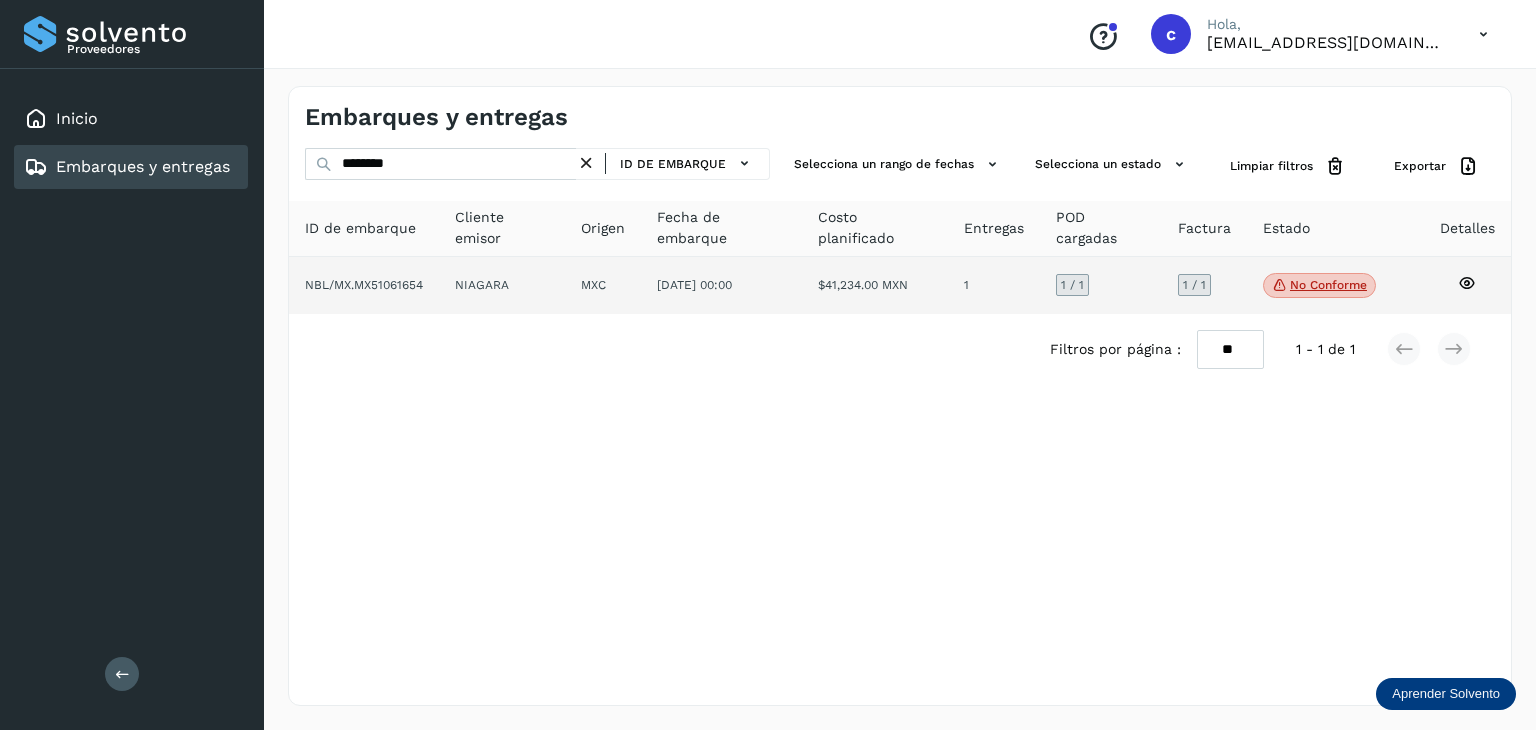 click 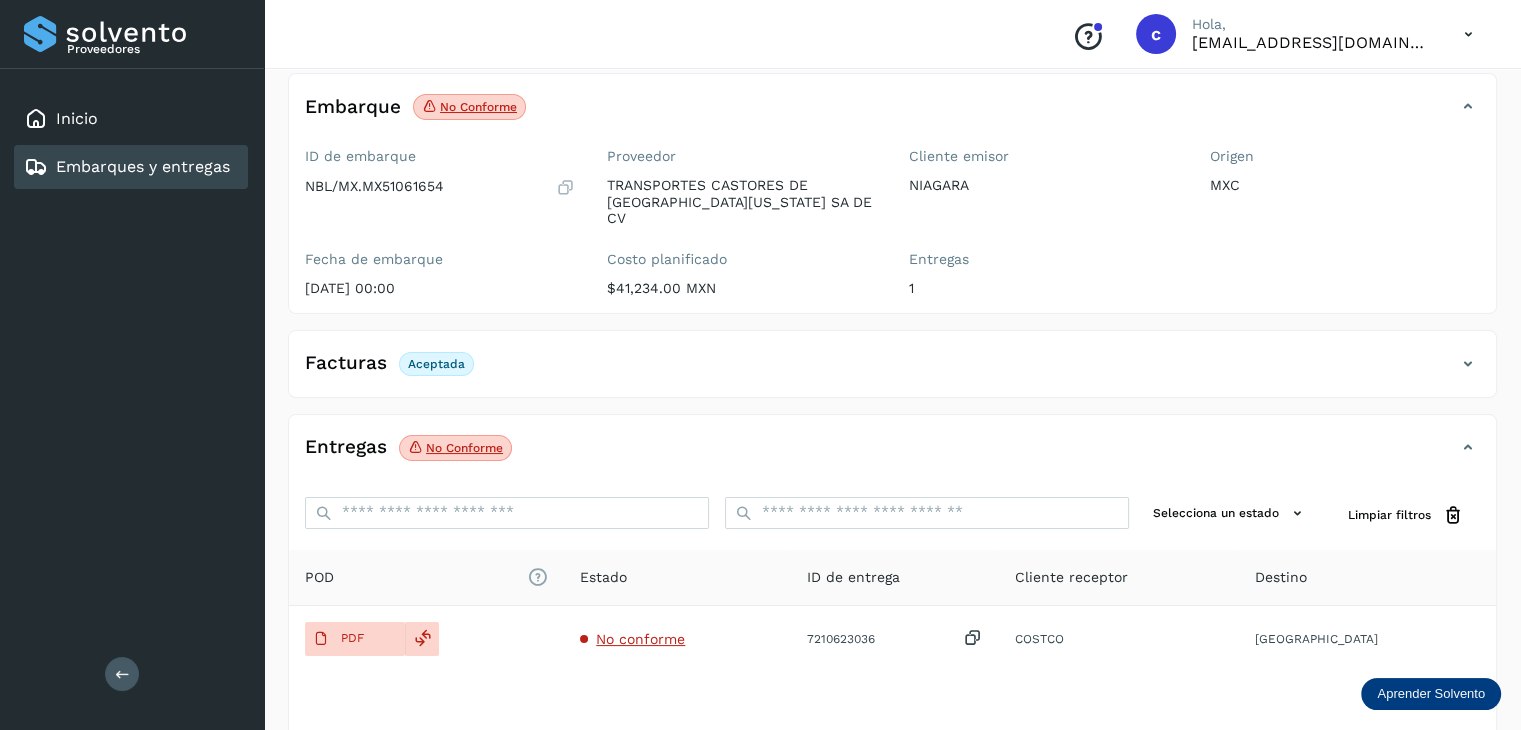scroll, scrollTop: 229, scrollLeft: 0, axis: vertical 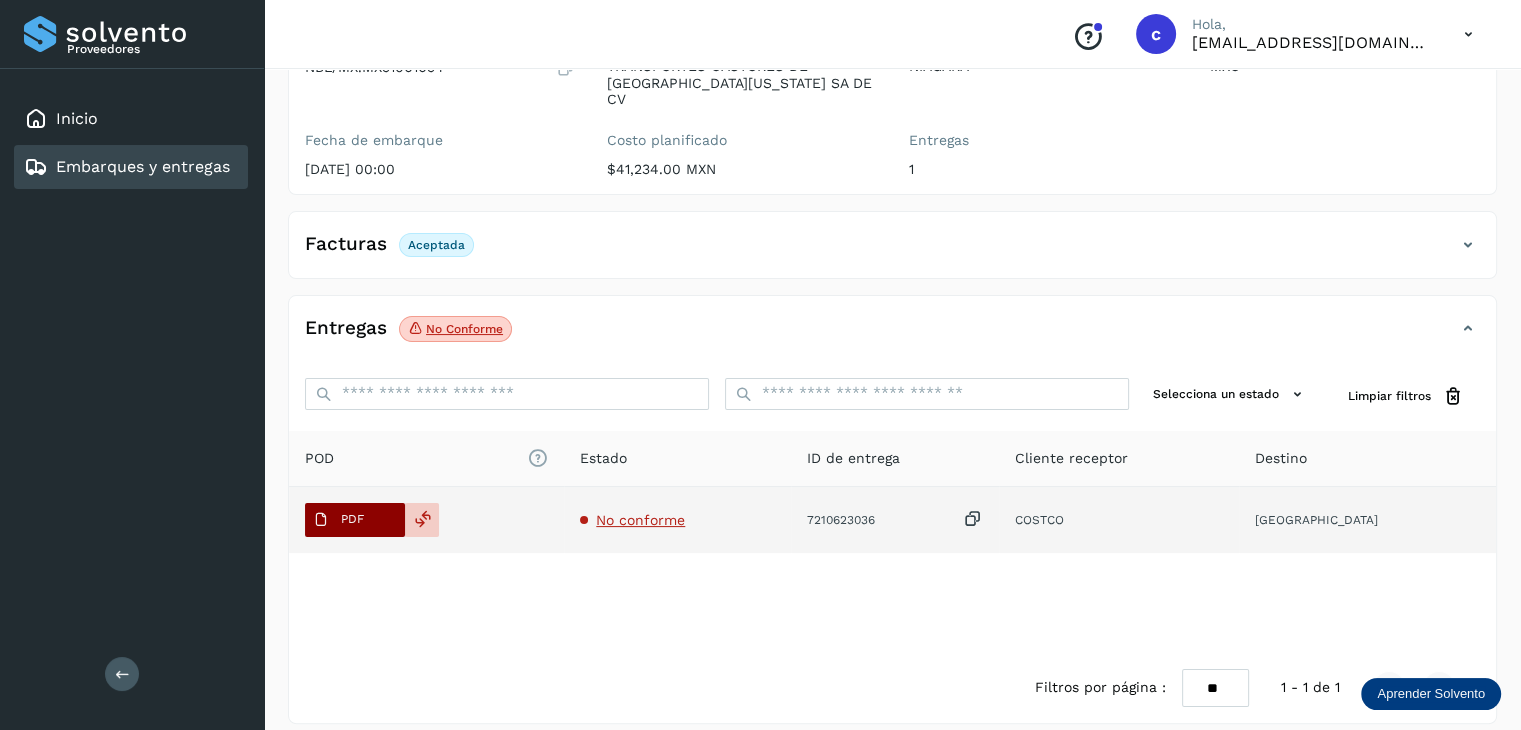 click on "PDF" at bounding box center [355, 520] 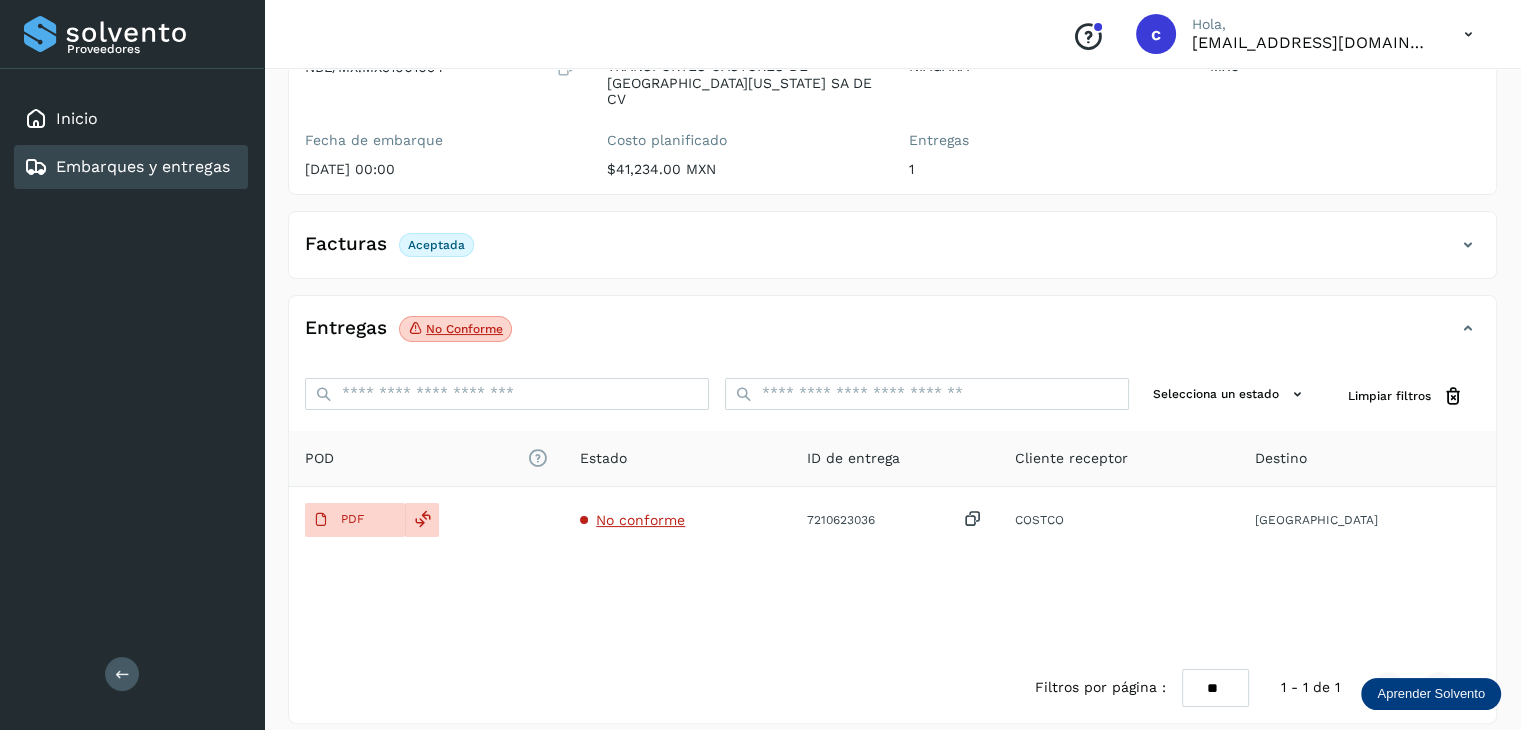 type 